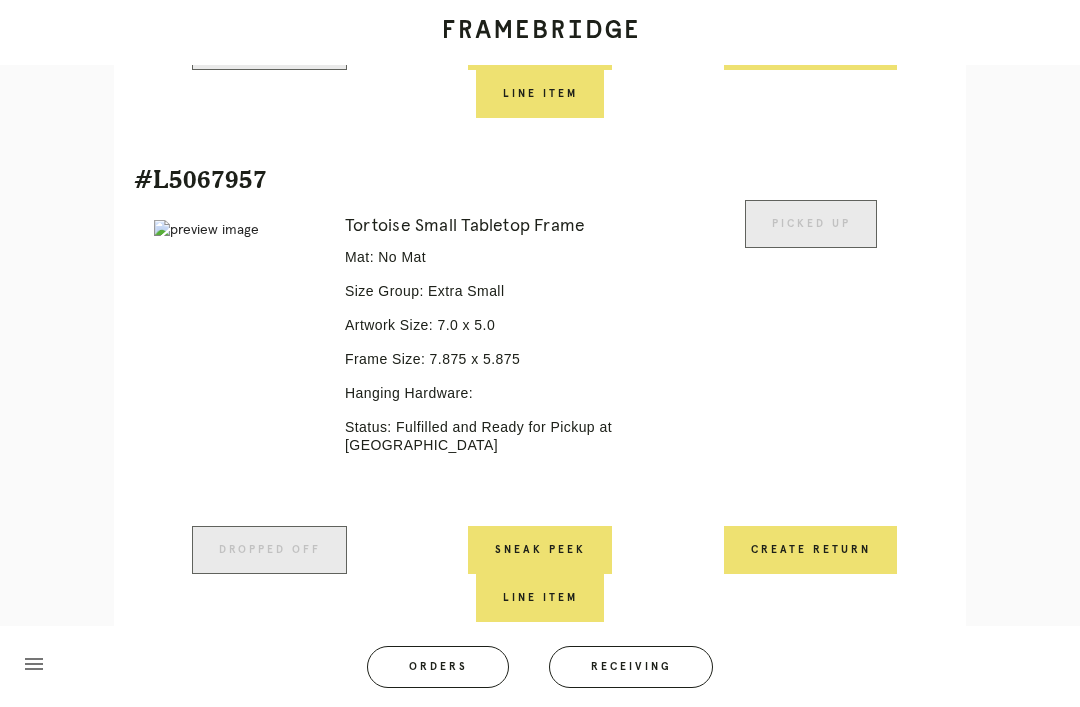 click on "Receiving" at bounding box center (631, 667) 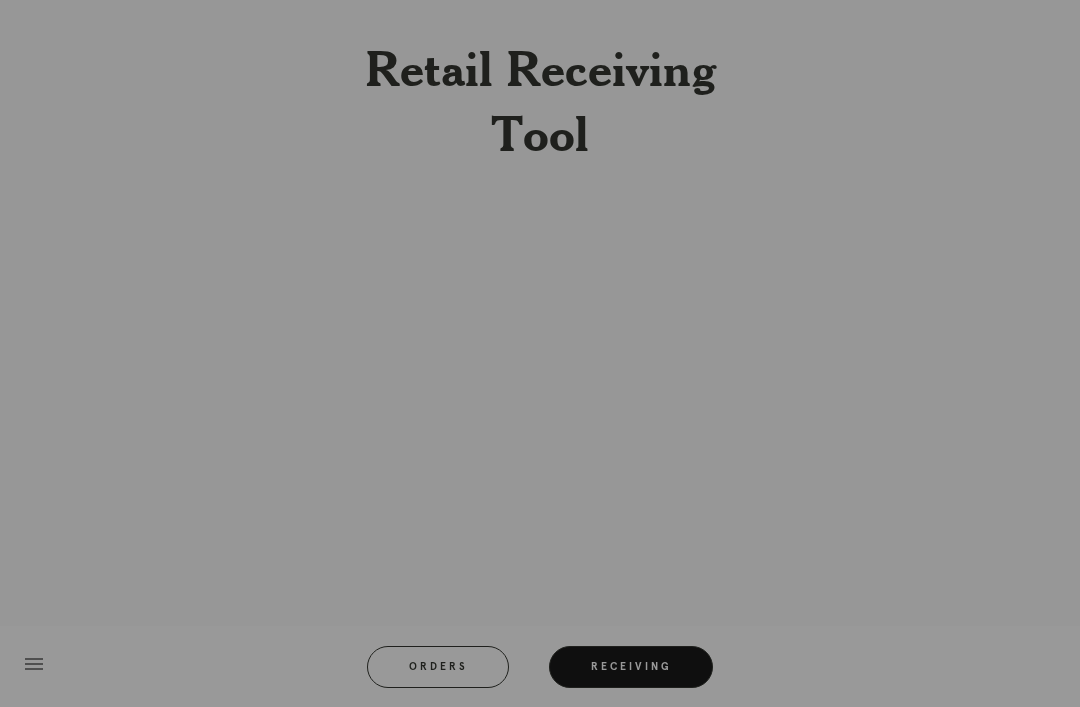 scroll, scrollTop: 64, scrollLeft: 0, axis: vertical 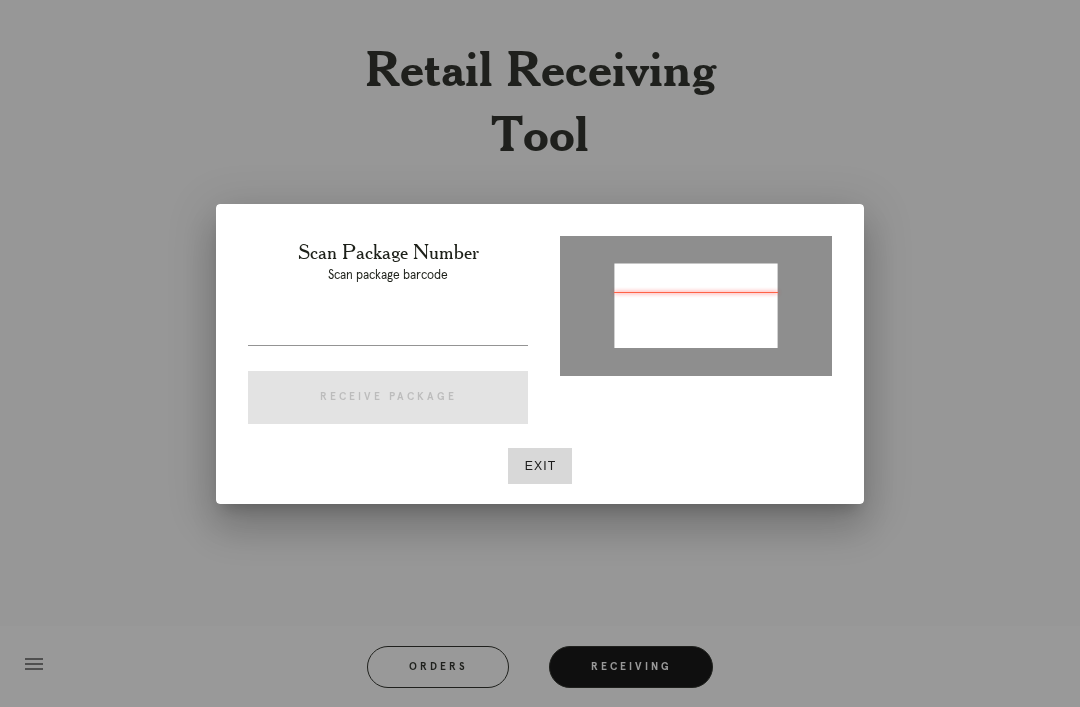 click at bounding box center (696, 304) 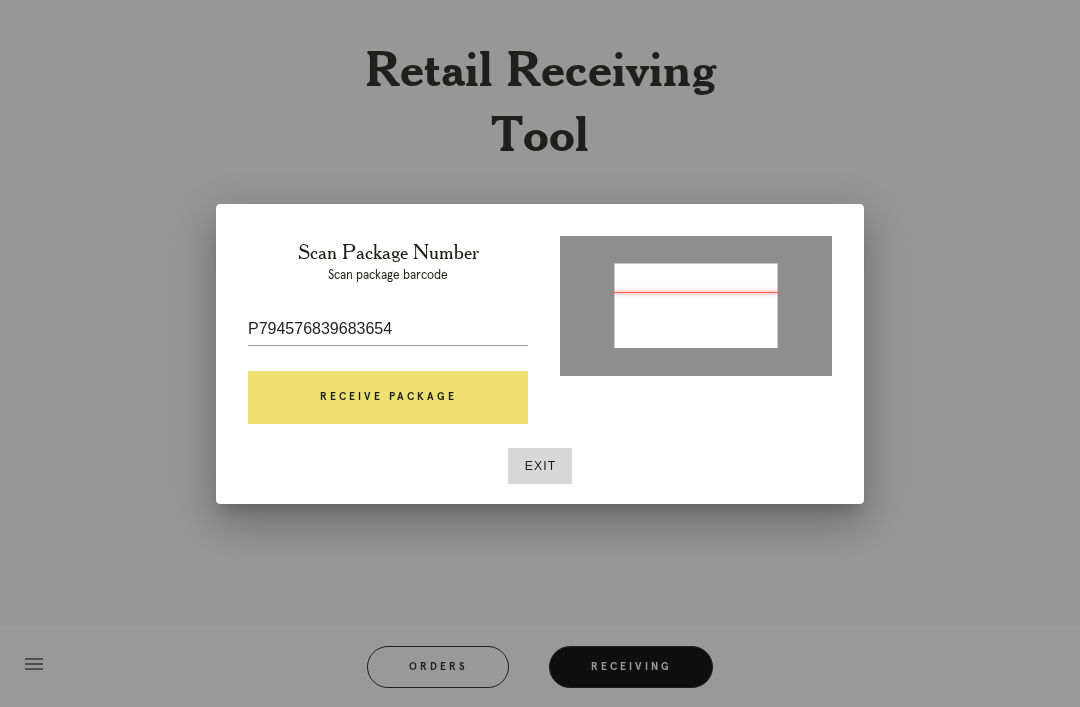 click on "Receive Package" at bounding box center [388, 398] 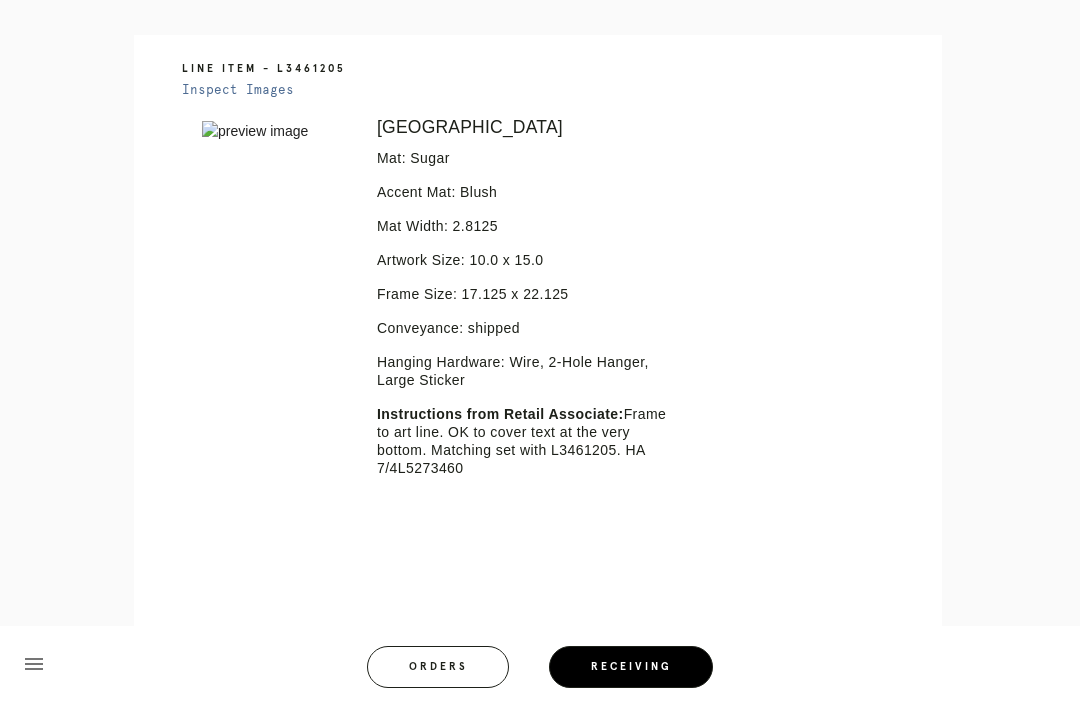 scroll, scrollTop: 504, scrollLeft: 0, axis: vertical 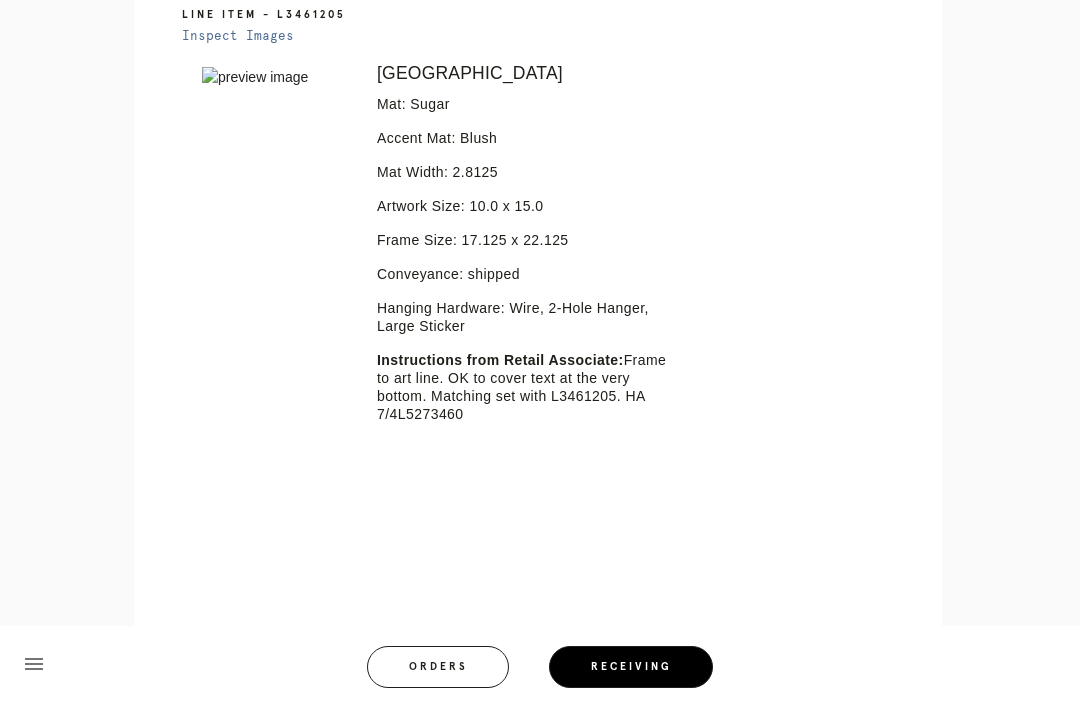 click on "Retail Receiving Tool   close   Package: P794576839683654   Customer: Lauren Shevlin
Order in Joinery:
R117832727
Order in Shopify:
#M761725994
Order Date:
07/03/2025 10:49 AM EDT
Items Expected in Order: 2   Order Platform: retail     Items Expected in Package:  1
Line Item - L3461205
Inspect Images
Error retreiving frame spec #9691407
Richmond
Mat: Sugar
Accent Mat: Blush
Mat Width: 2.8125
Artwork Size:
10.0
x
15.0
Frame Size:
17.125
x
22.125
Conveyance: shipped
Hanging Hardware: Wire, 2-Hole Hanger, Large Sticker
Instructions from Retail Associate:
Frame to art line. OK to cover text at the very bottom. Matching set with L3461205. HA 7/4L5273460" at bounding box center [540, 133] 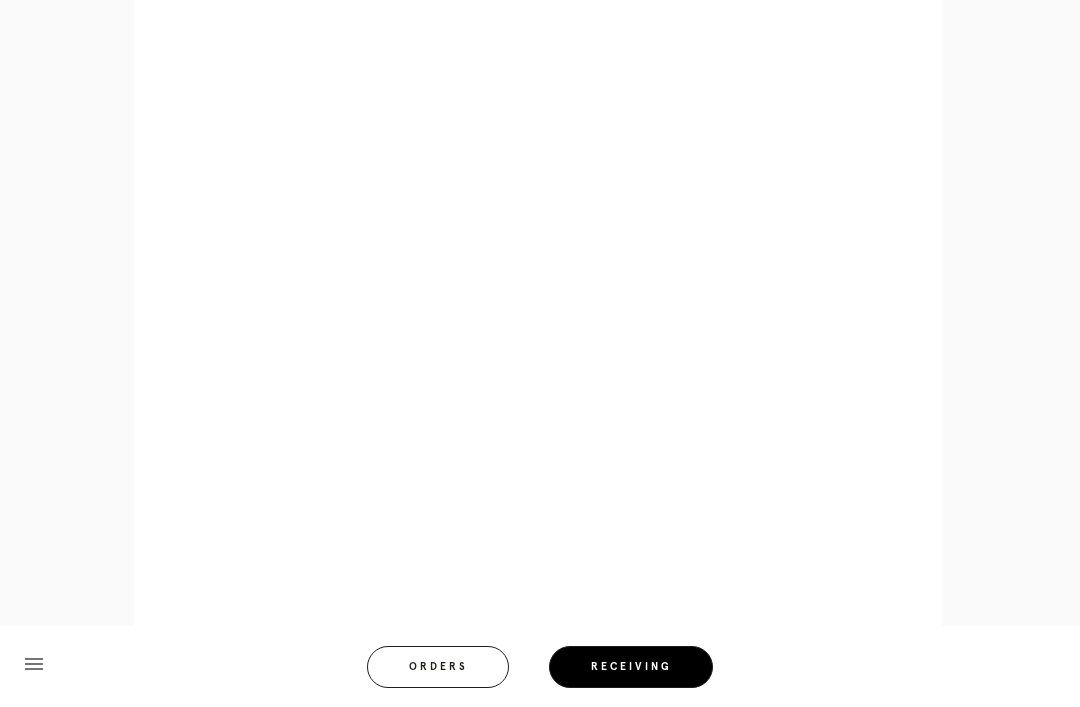 scroll, scrollTop: 980, scrollLeft: 0, axis: vertical 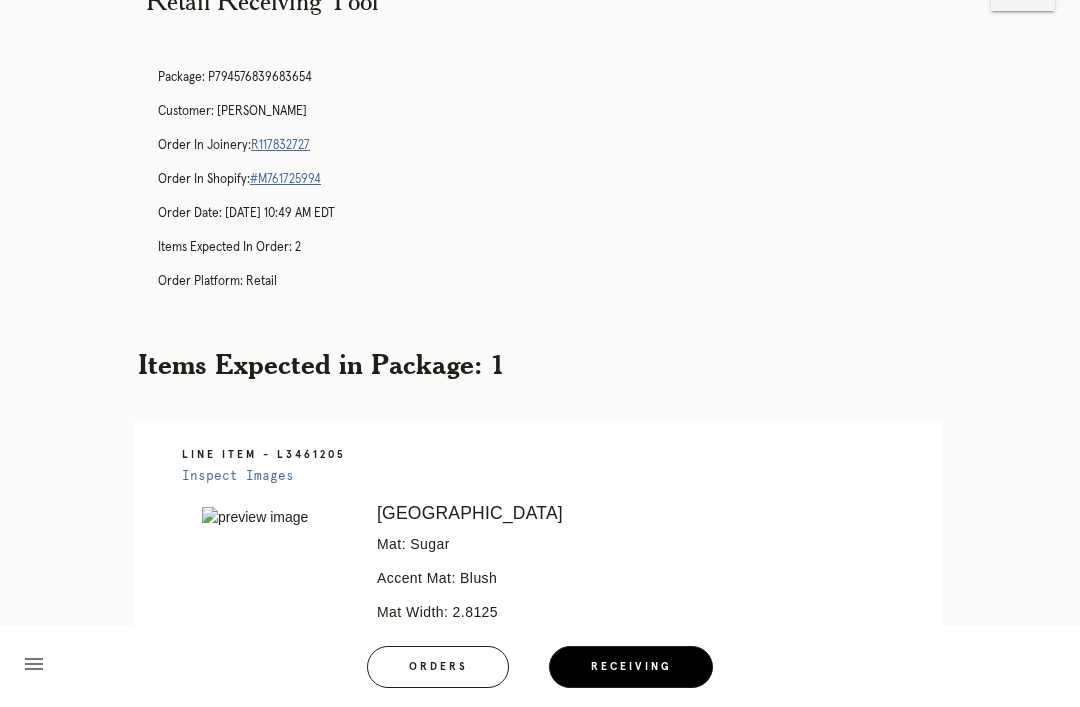 click on "Orders" at bounding box center [438, 667] 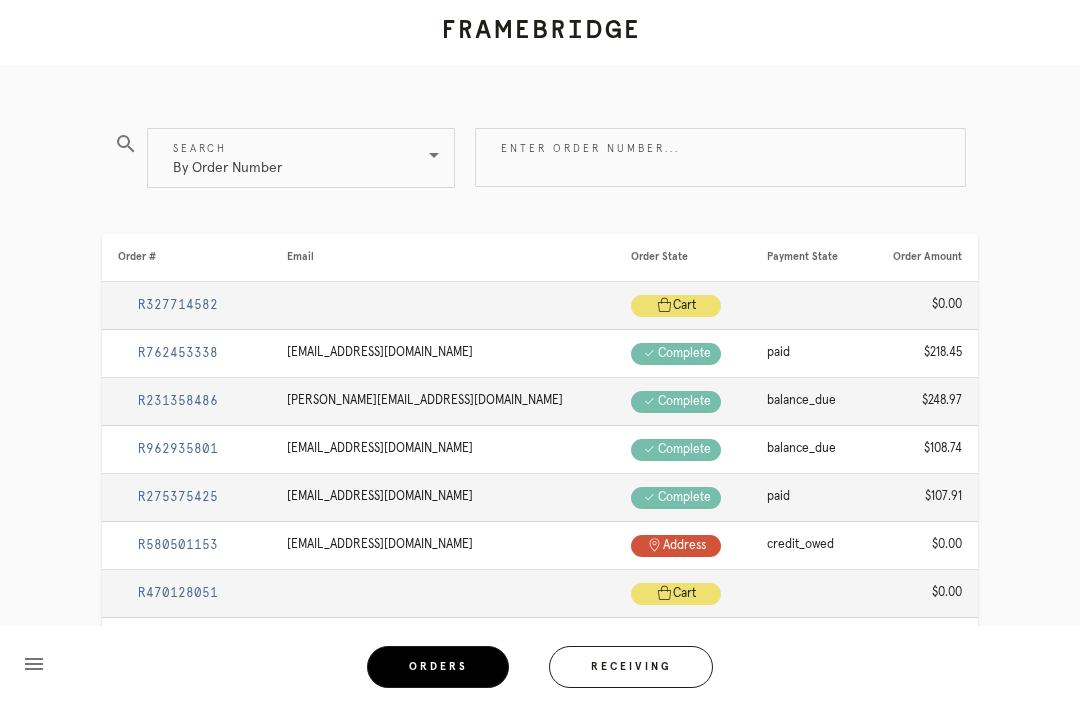 click on "Receiving" at bounding box center [631, 667] 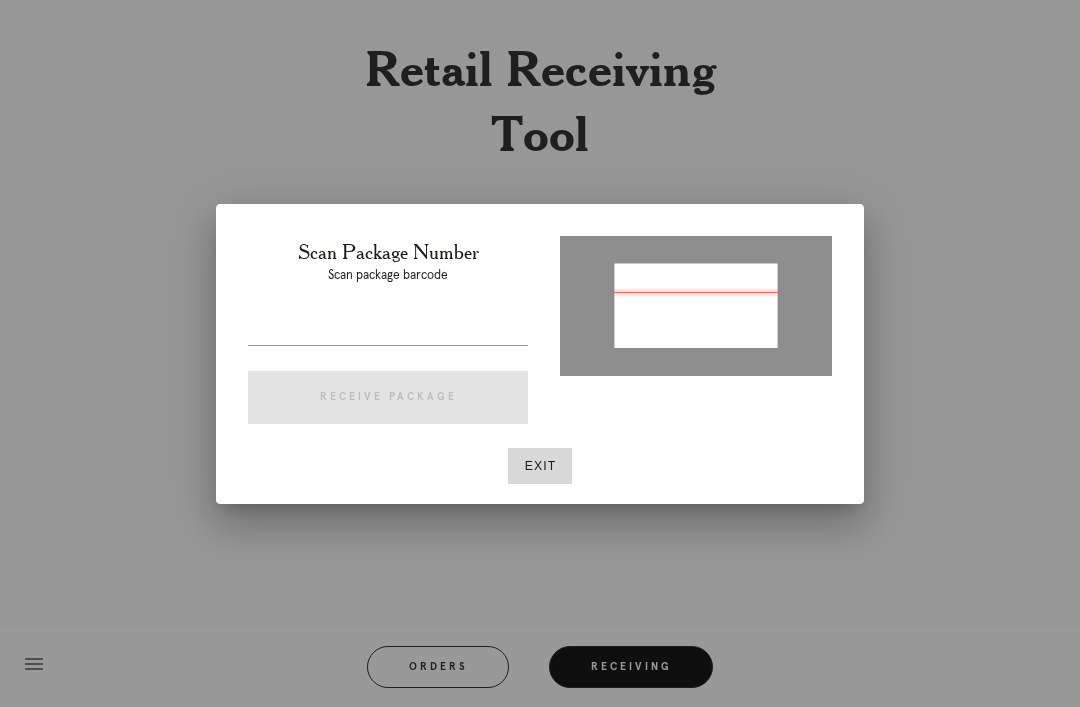 click at bounding box center (696, 304) 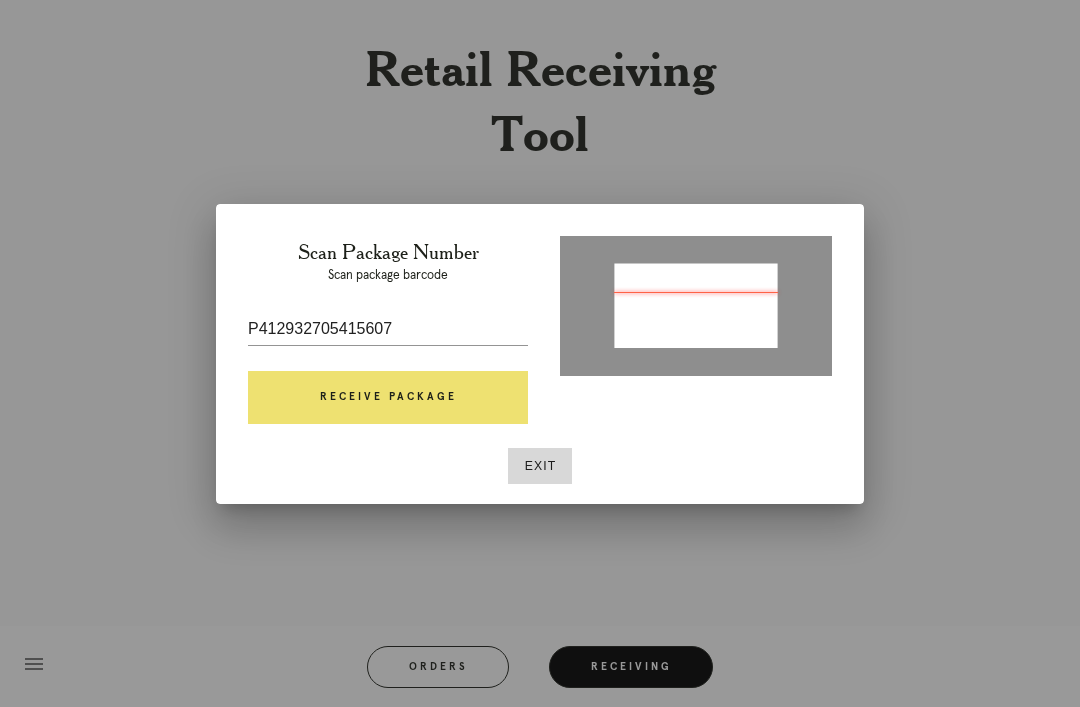 click at bounding box center (696, 307) 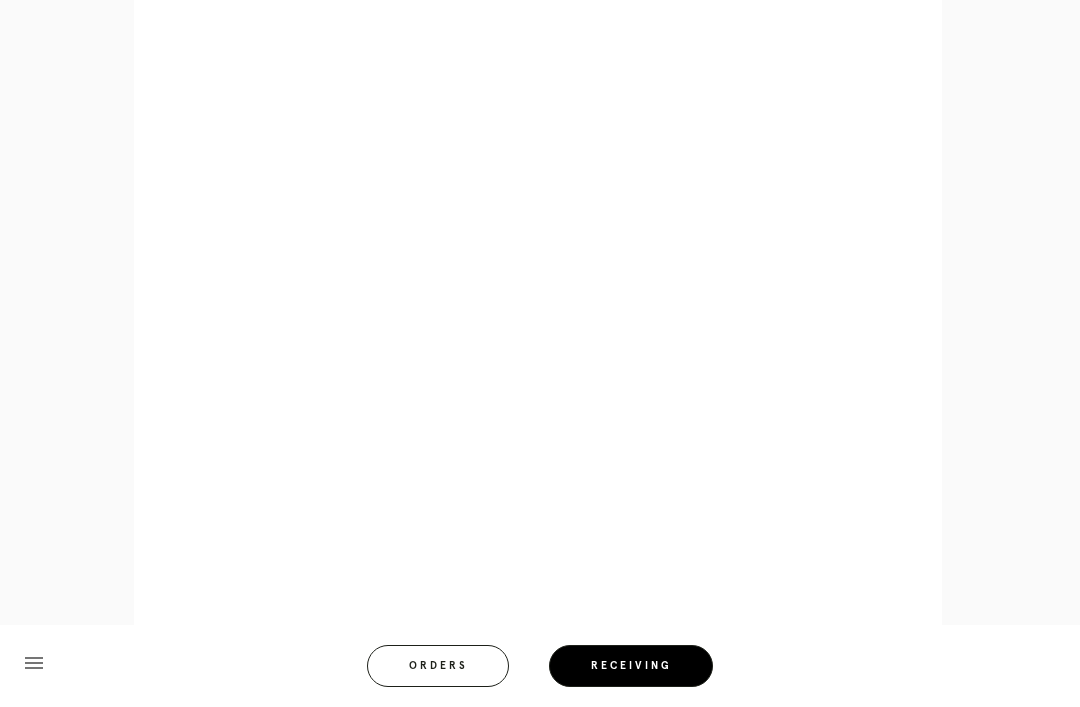 scroll, scrollTop: 962, scrollLeft: 0, axis: vertical 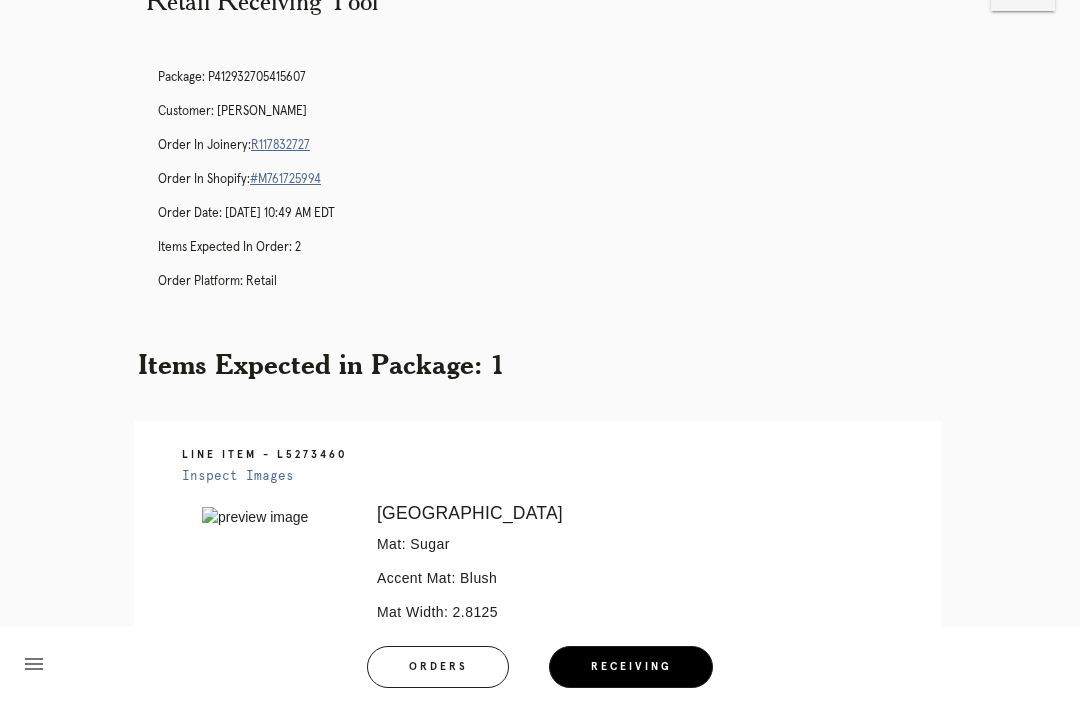 click on "Receiving" at bounding box center [631, 667] 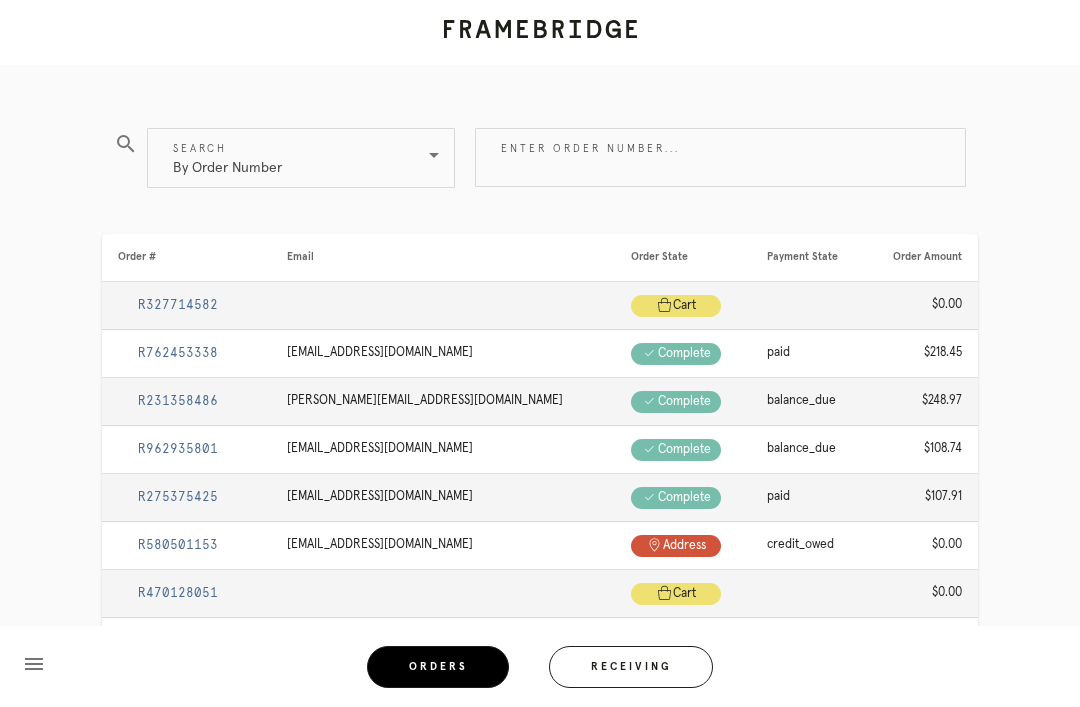 click on "Receiving" at bounding box center (631, 667) 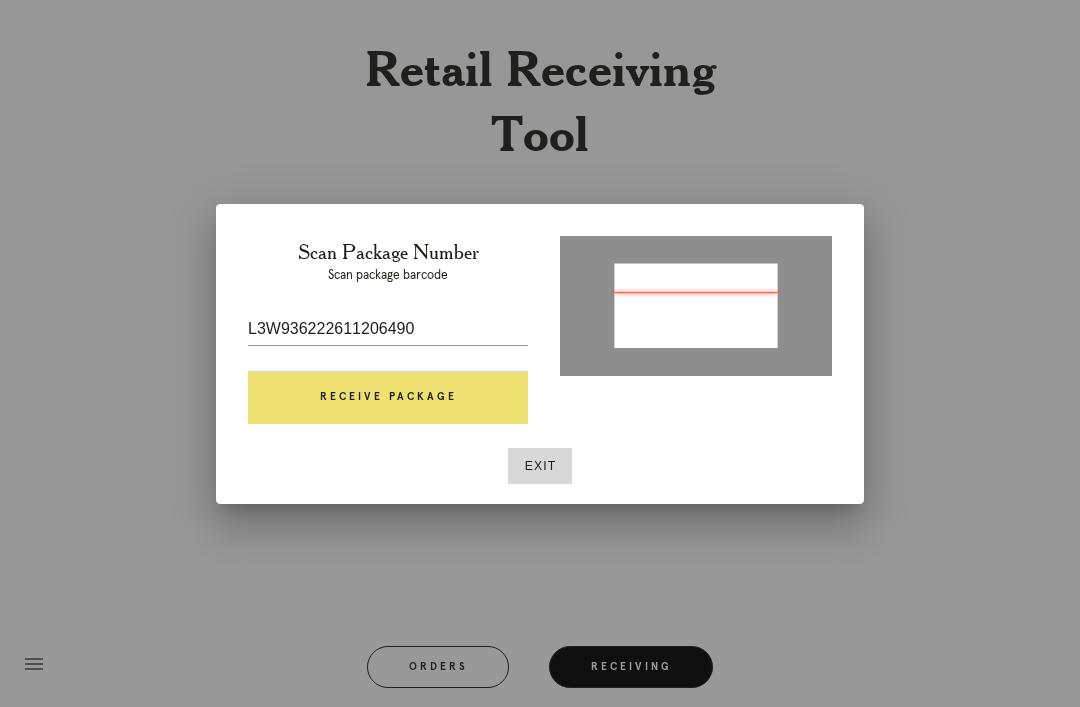 type on "P808382993876901" 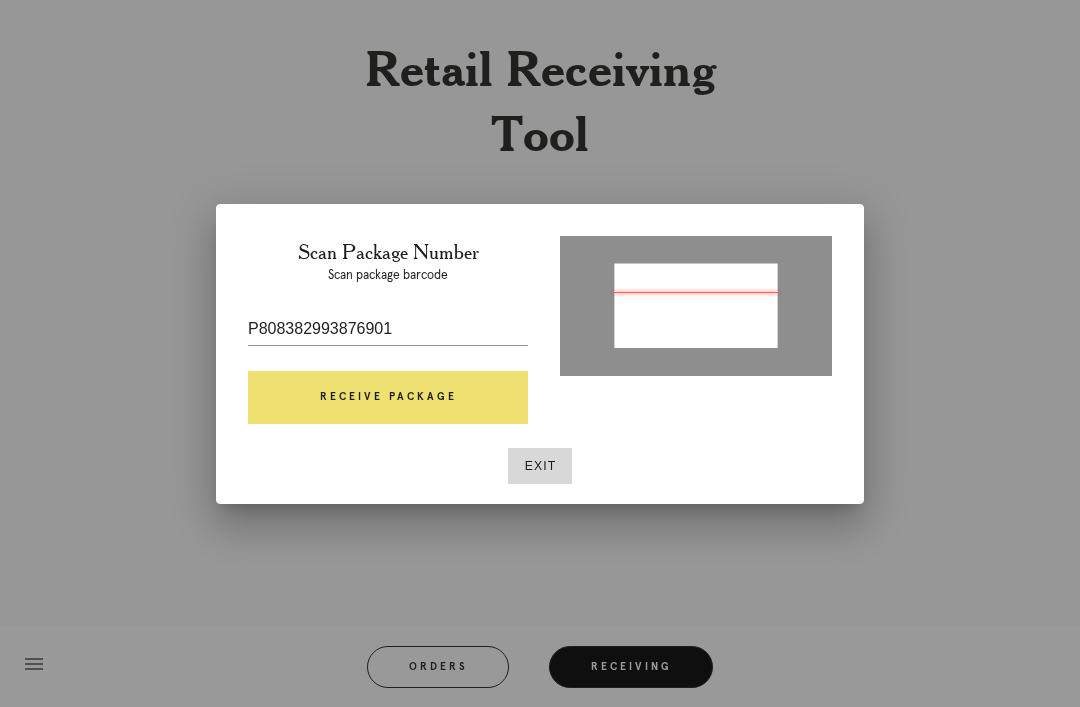 click on "Receive Package" at bounding box center (388, 398) 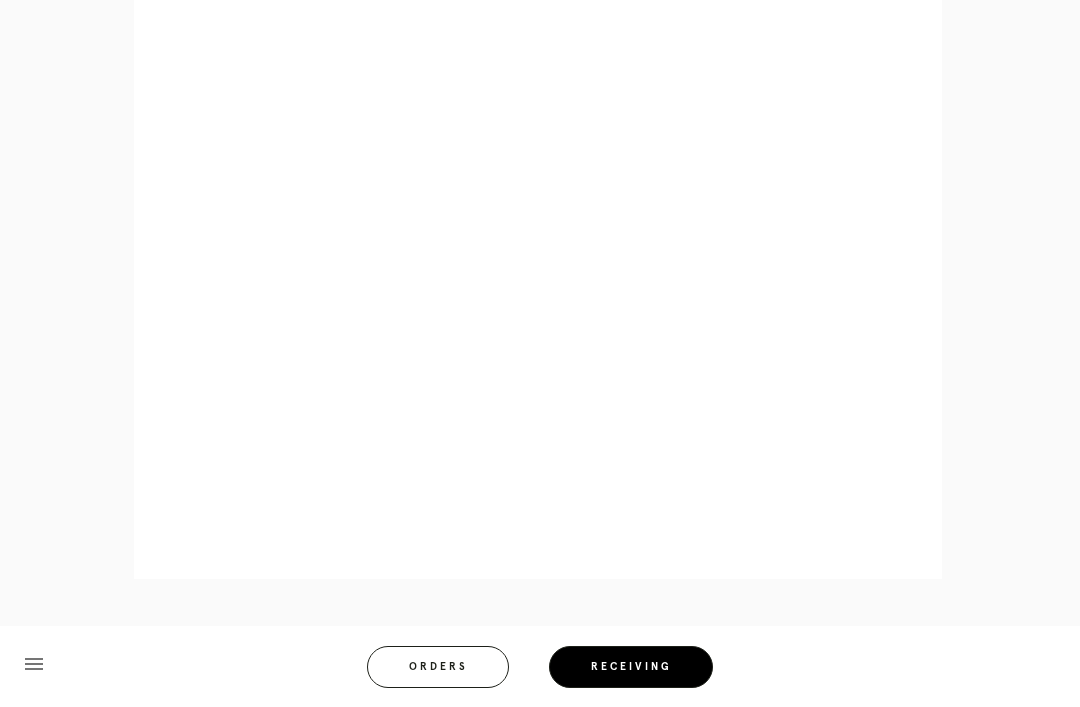 scroll, scrollTop: 858, scrollLeft: 0, axis: vertical 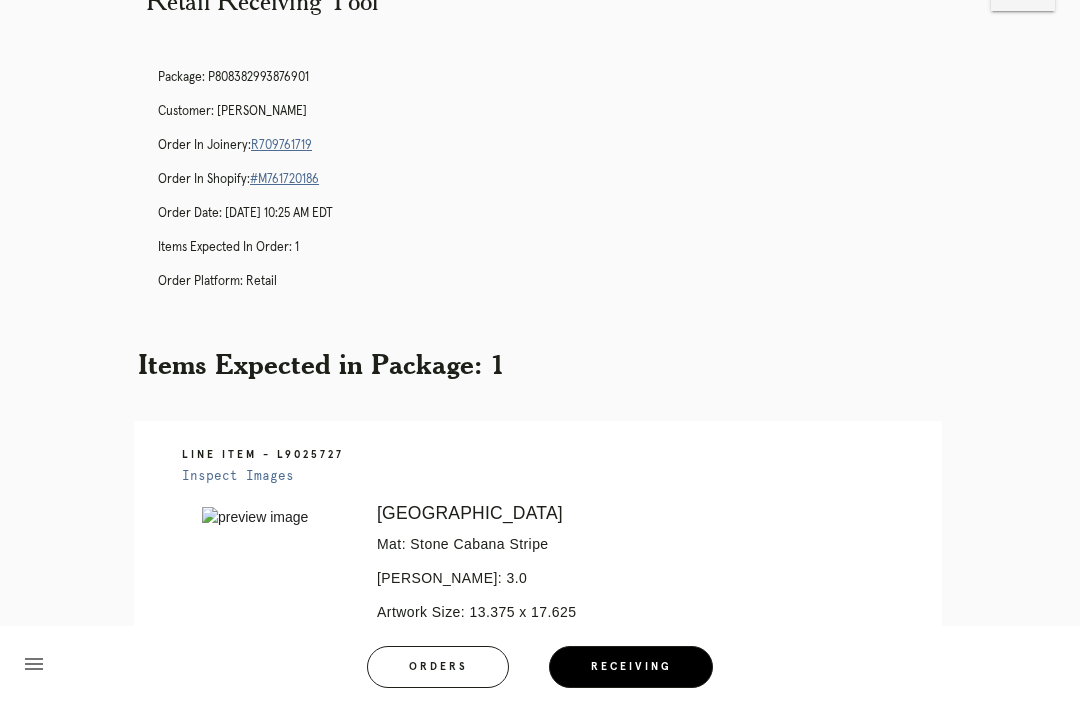 click on "Orders" at bounding box center [438, 667] 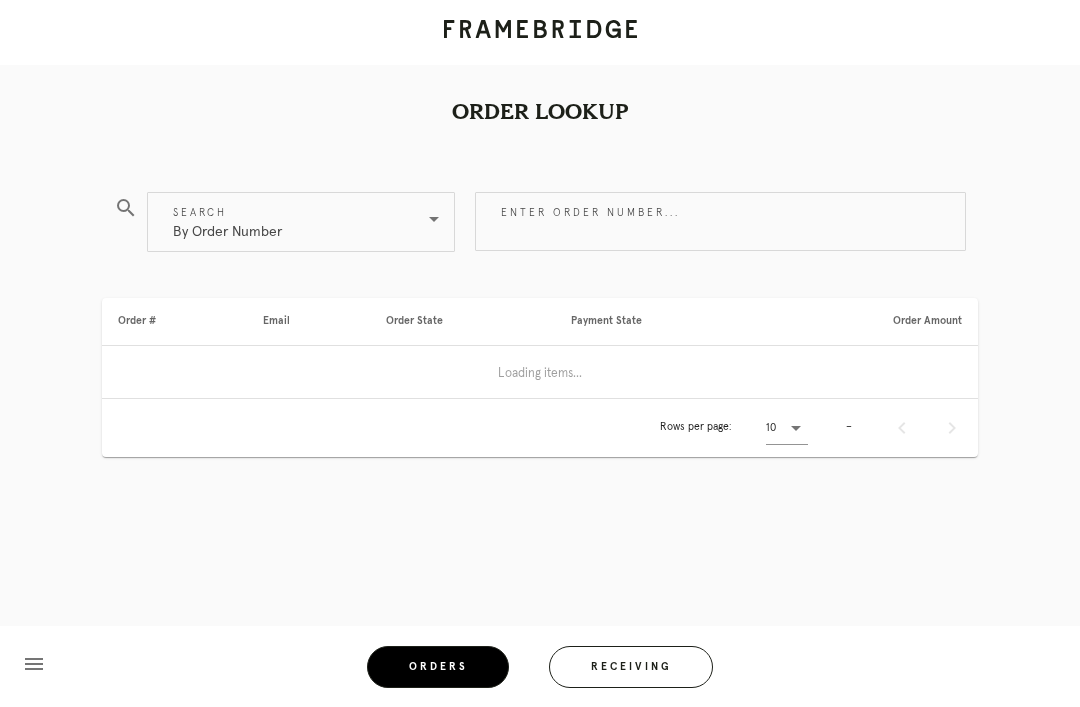 click on "Receiving" at bounding box center [631, 667] 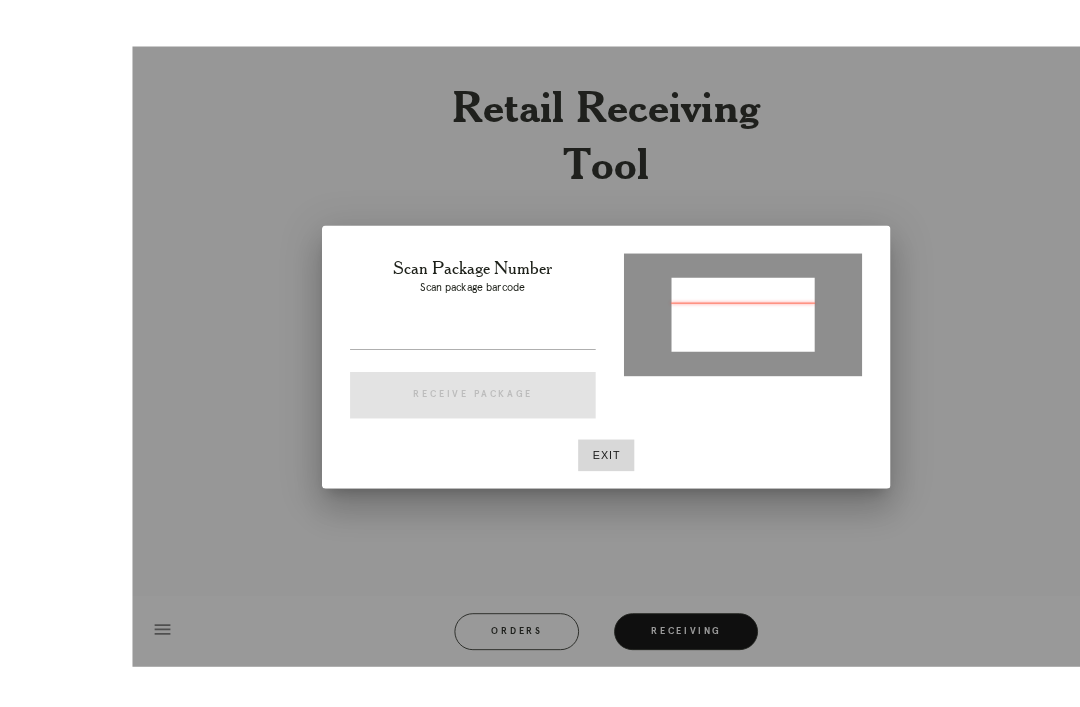 scroll, scrollTop: 57, scrollLeft: 0, axis: vertical 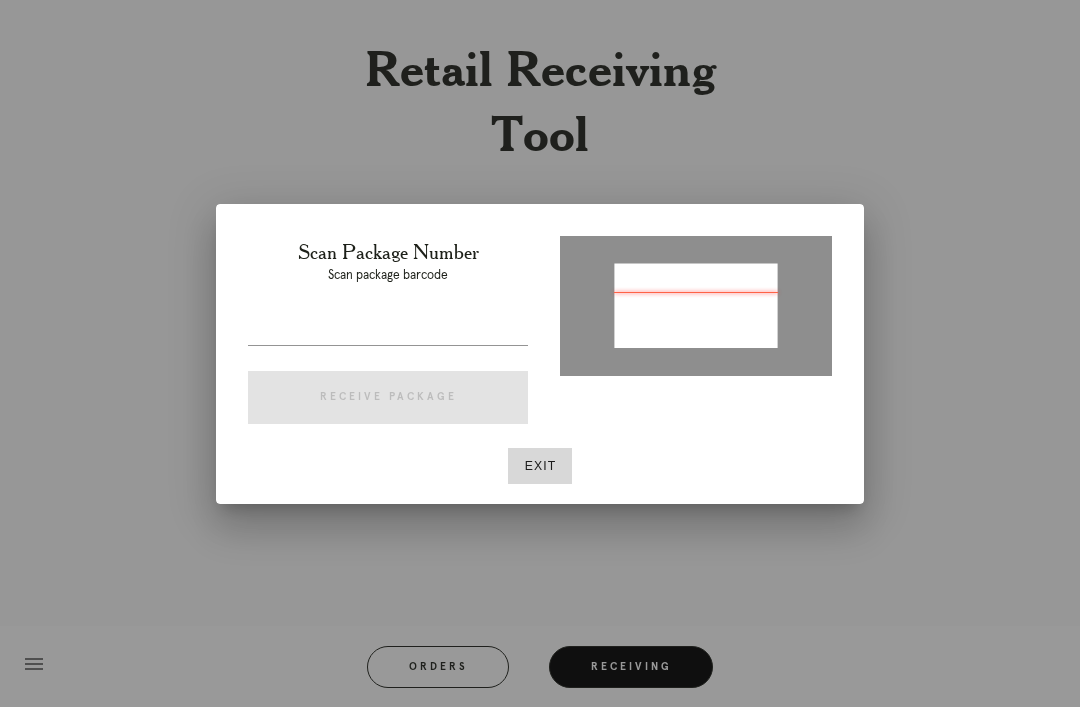 type on "P174187871541822" 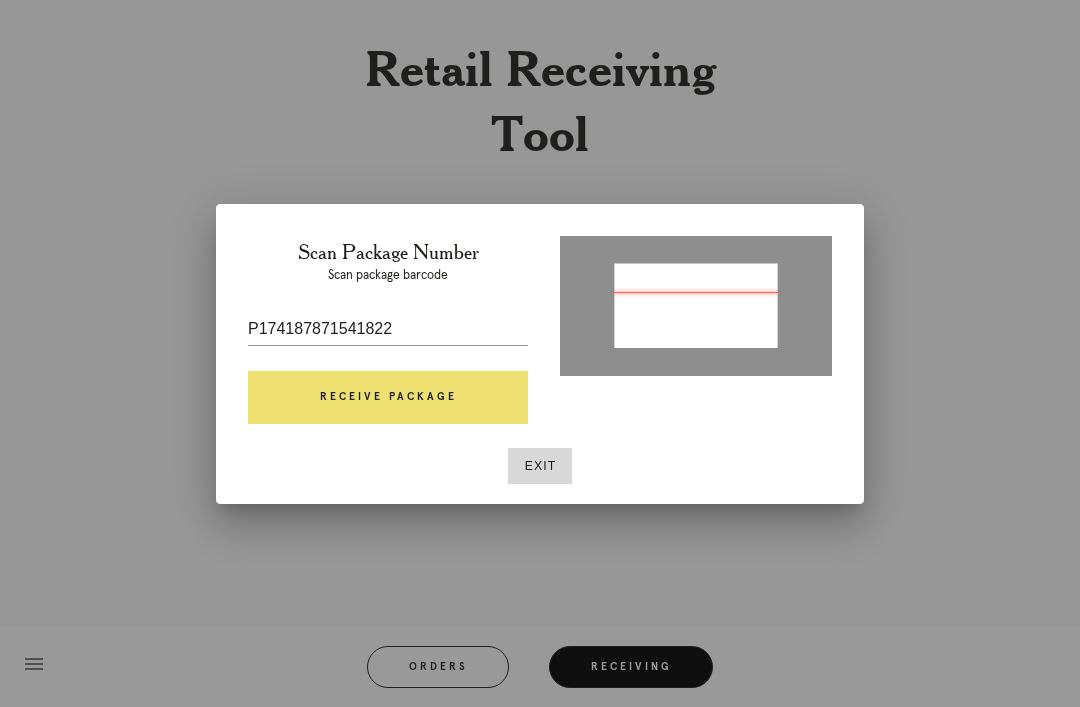 click on "Receive Package" at bounding box center (388, 398) 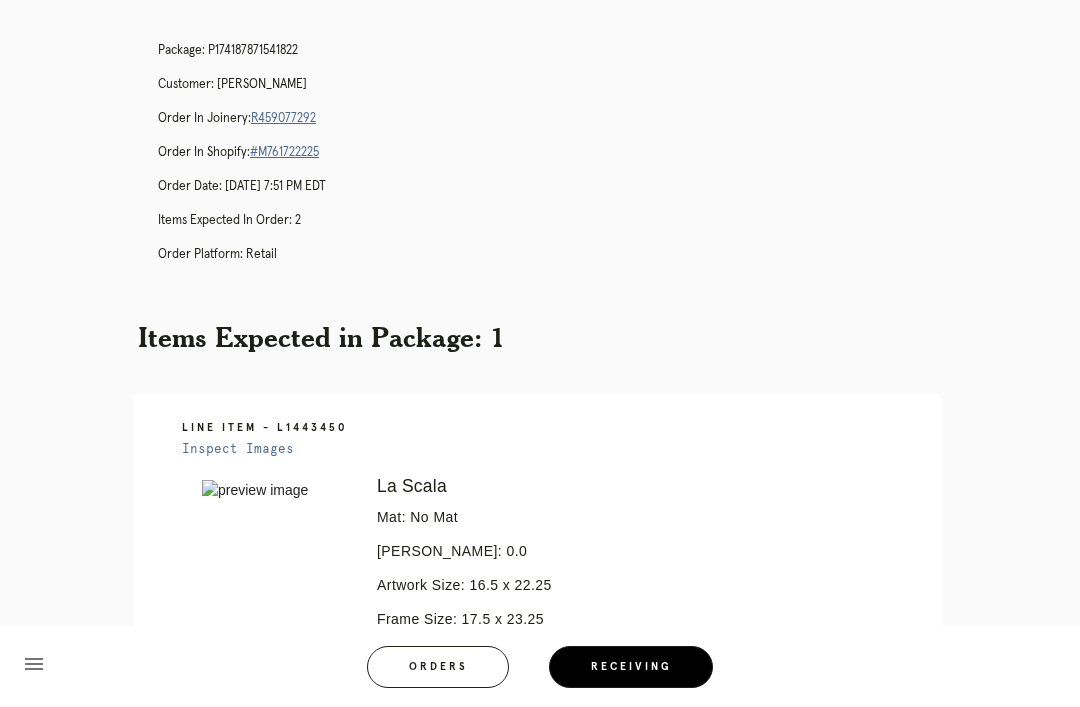 scroll, scrollTop: 0, scrollLeft: 0, axis: both 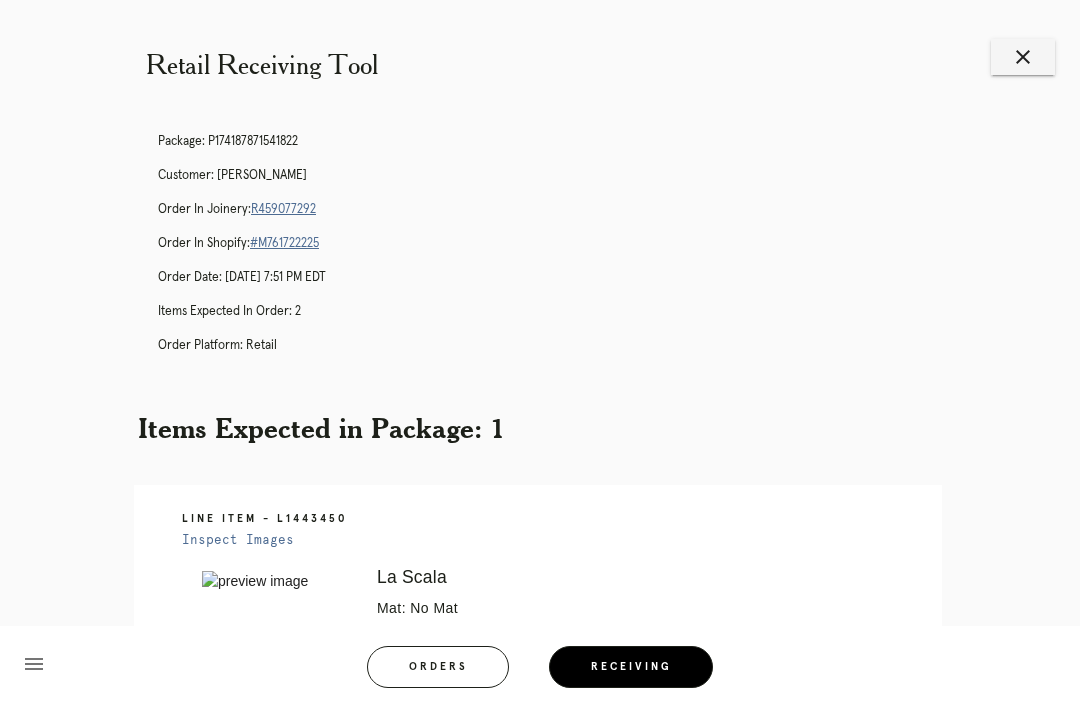 click on "#M761722225" at bounding box center [284, 243] 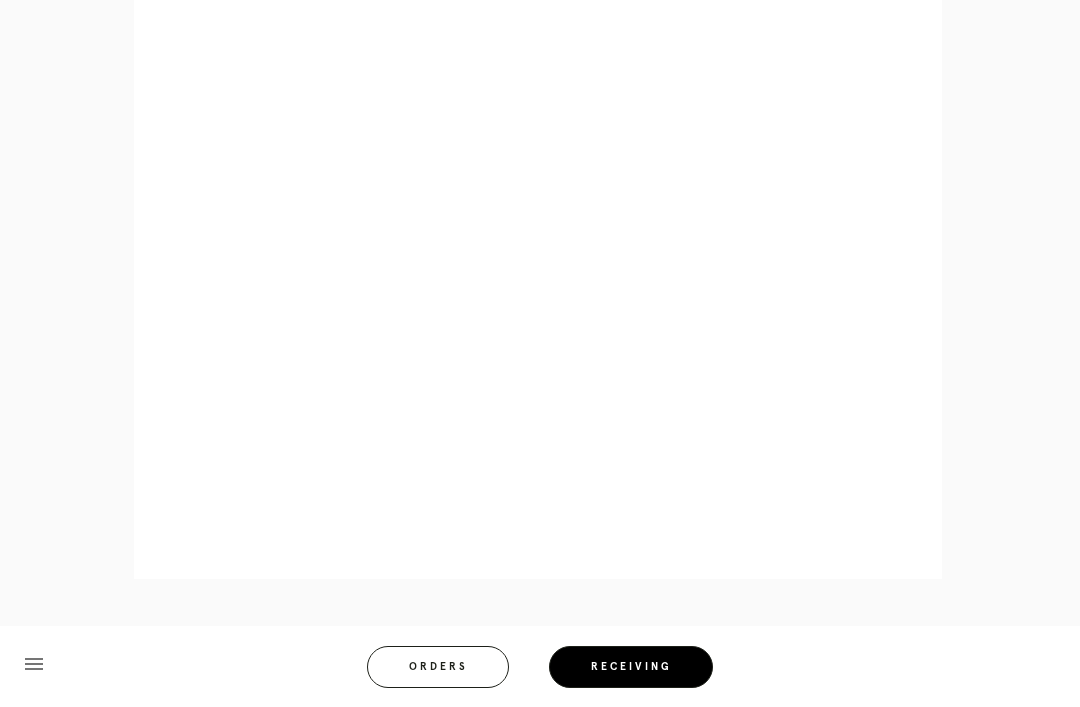 scroll, scrollTop: 892, scrollLeft: 0, axis: vertical 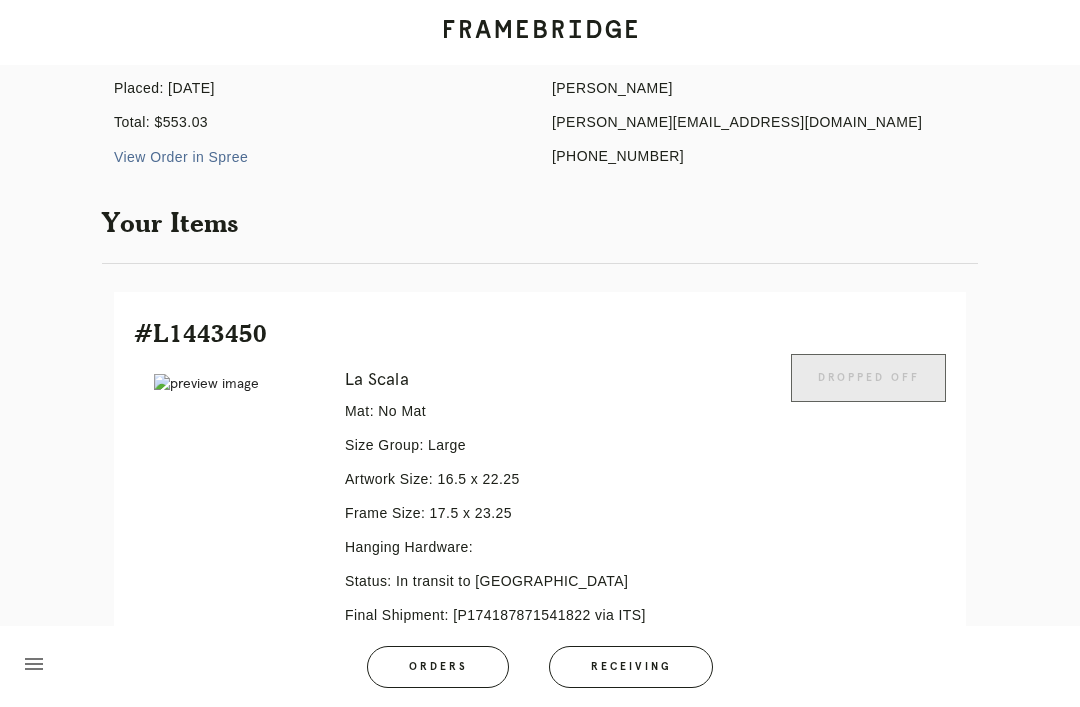 click on "View Order in Spree" at bounding box center [181, 157] 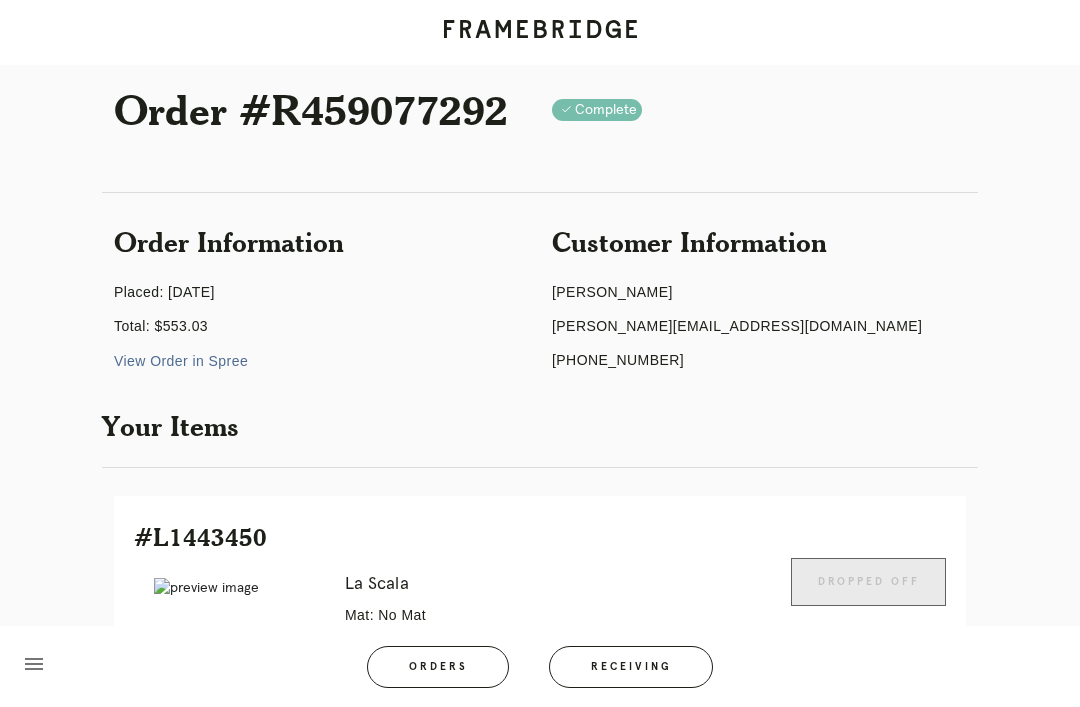 scroll, scrollTop: 0, scrollLeft: 0, axis: both 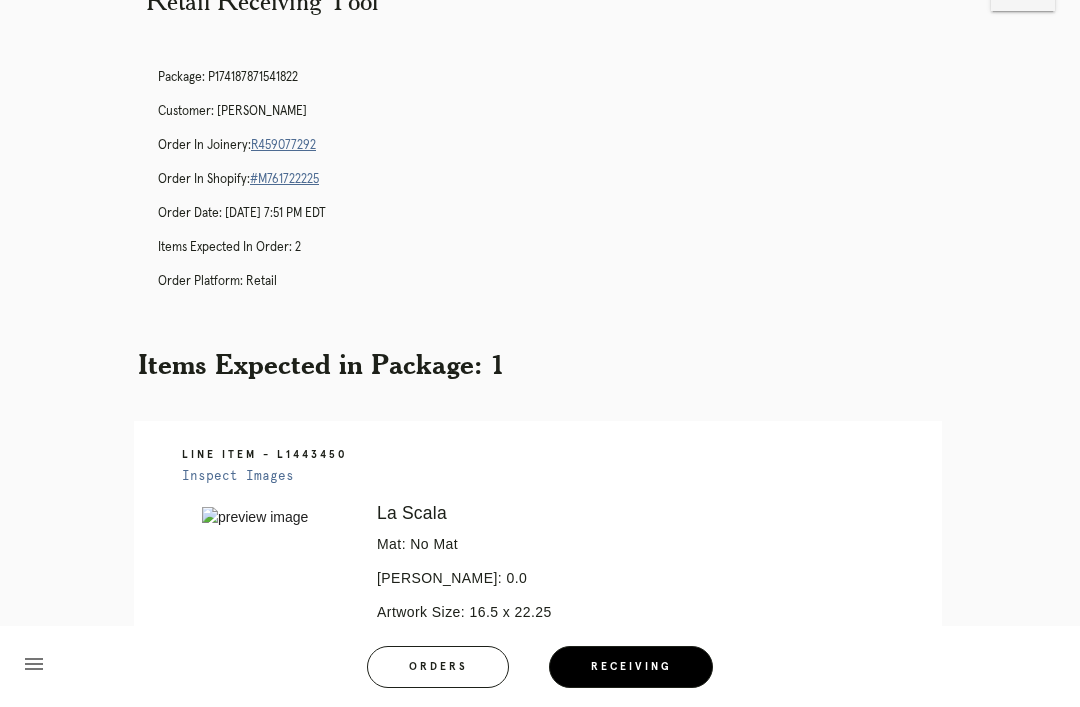 click on "Orders" at bounding box center [438, 667] 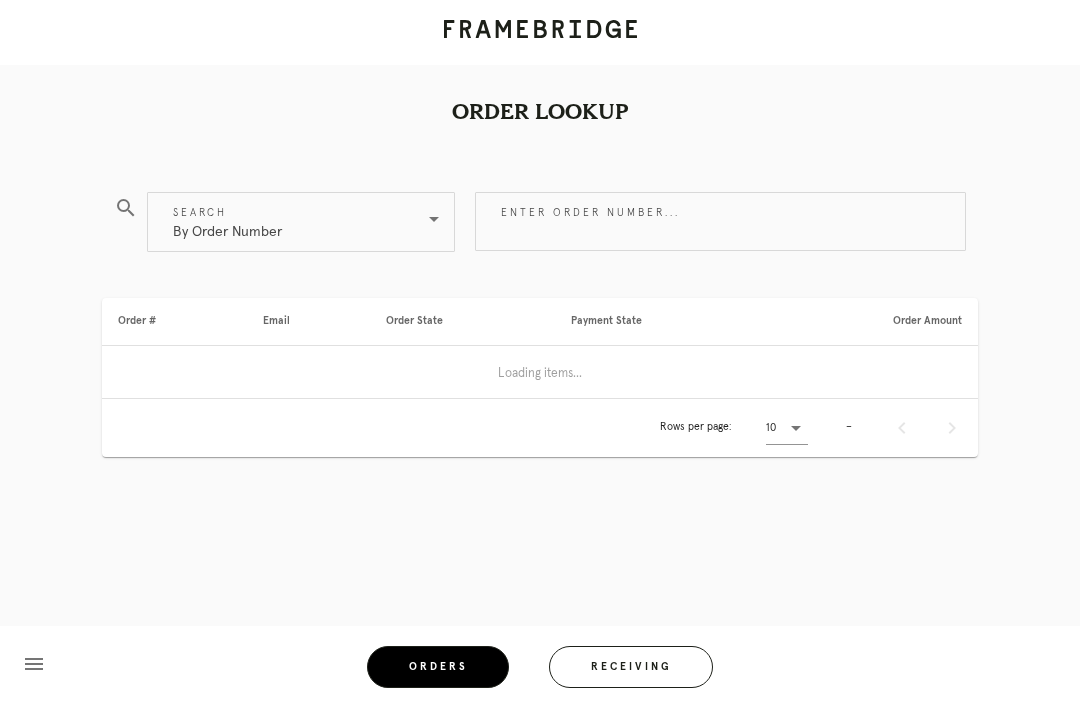 click on "Receiving" at bounding box center (631, 667) 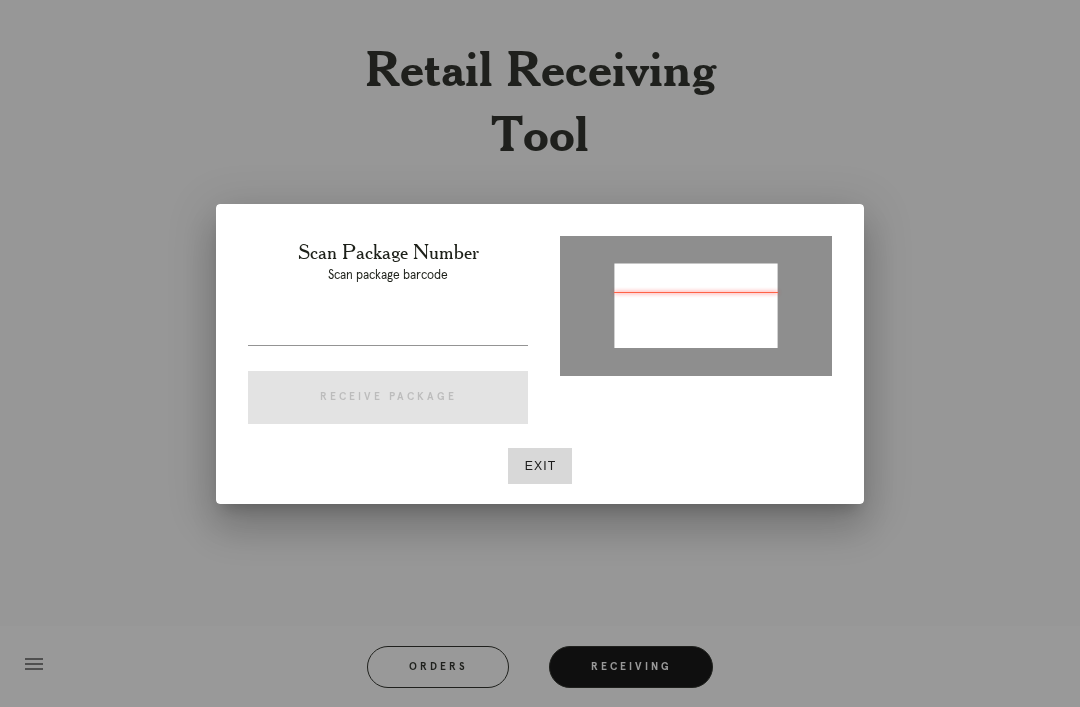 type on "P982951693465677" 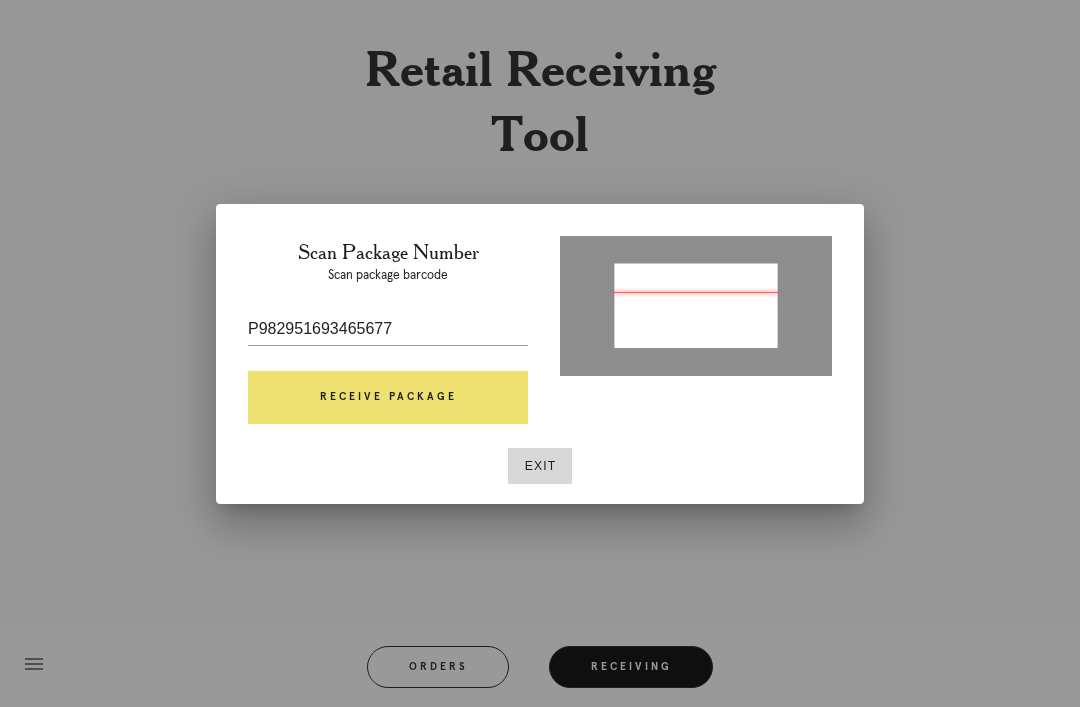 click on "Receive Package" at bounding box center [388, 398] 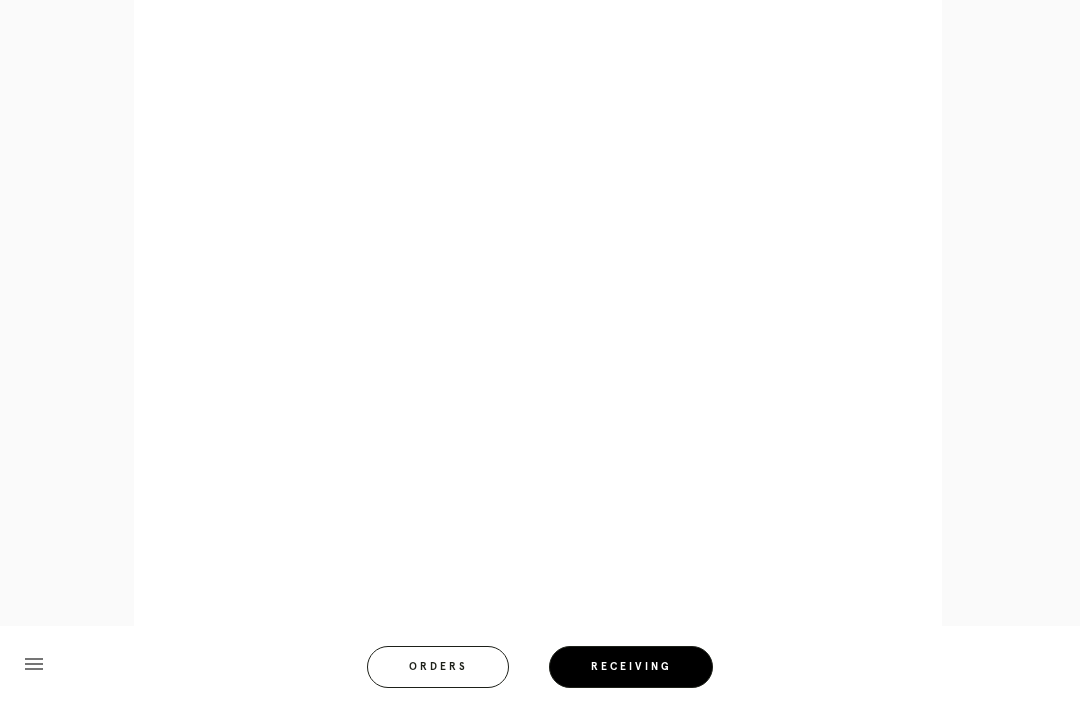 scroll, scrollTop: 946, scrollLeft: 0, axis: vertical 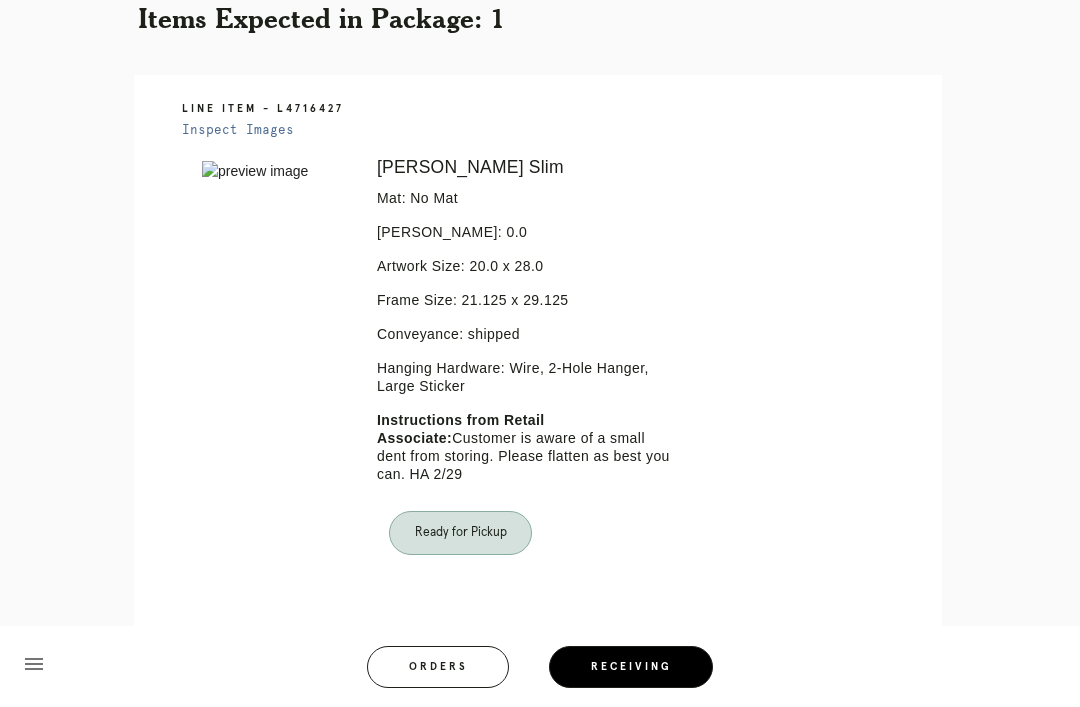 click on "Orders" at bounding box center [438, 667] 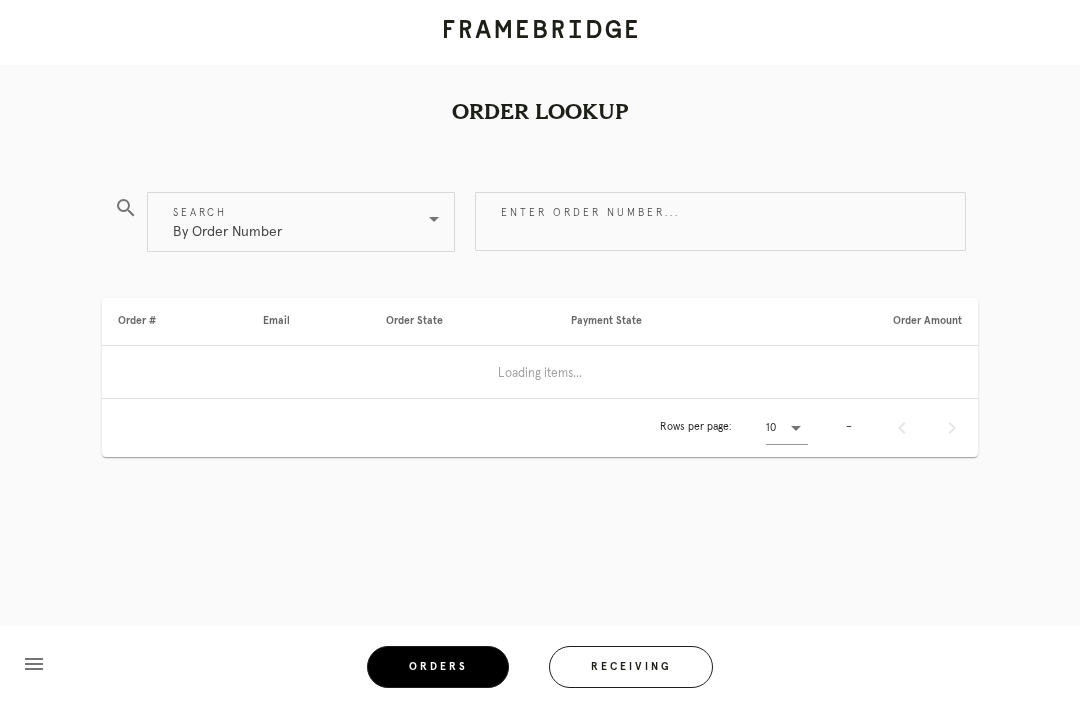 click on "Receiving" at bounding box center [631, 667] 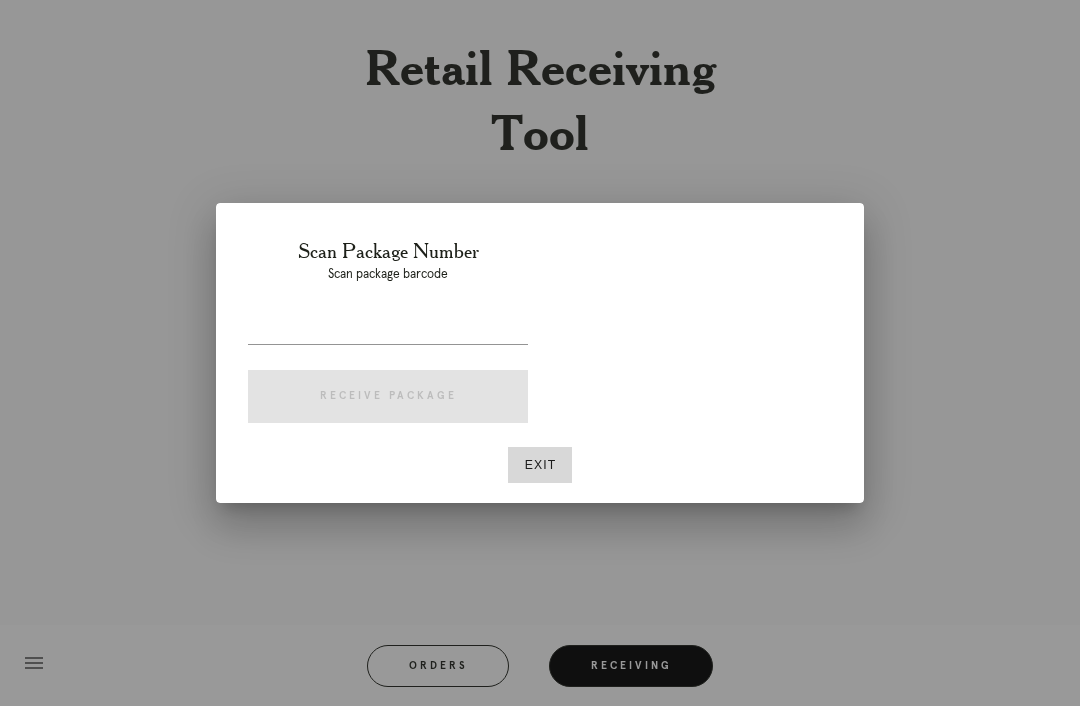 scroll, scrollTop: 64, scrollLeft: 0, axis: vertical 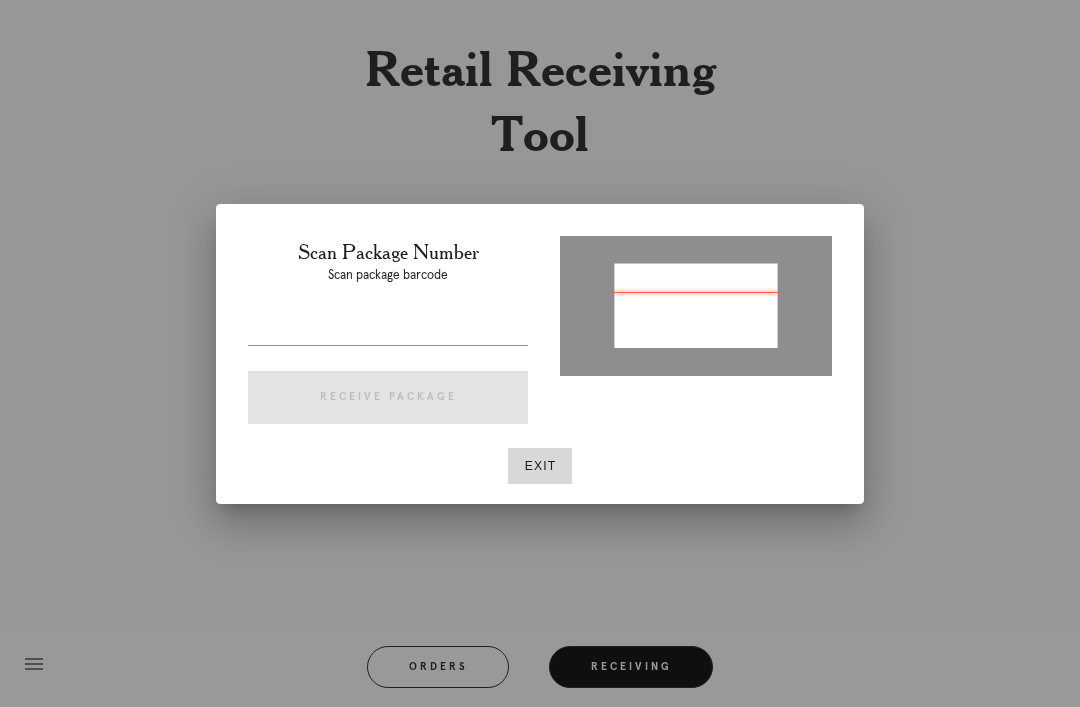 click at bounding box center [696, 304] 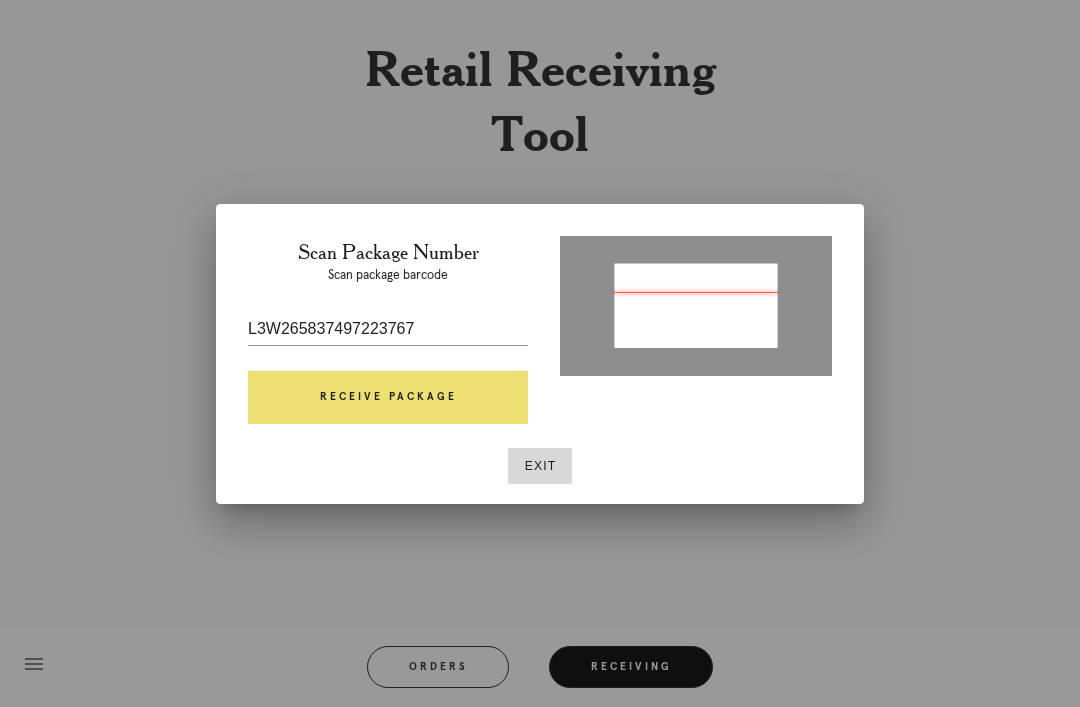 click at bounding box center (696, 307) 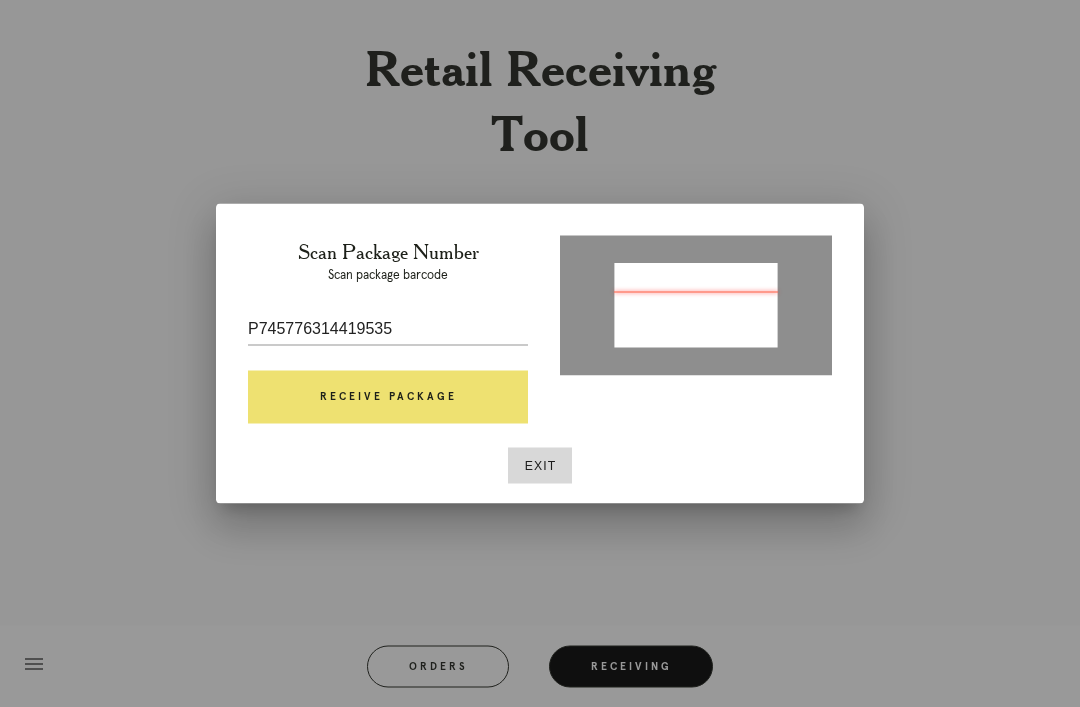 scroll, scrollTop: 0, scrollLeft: 0, axis: both 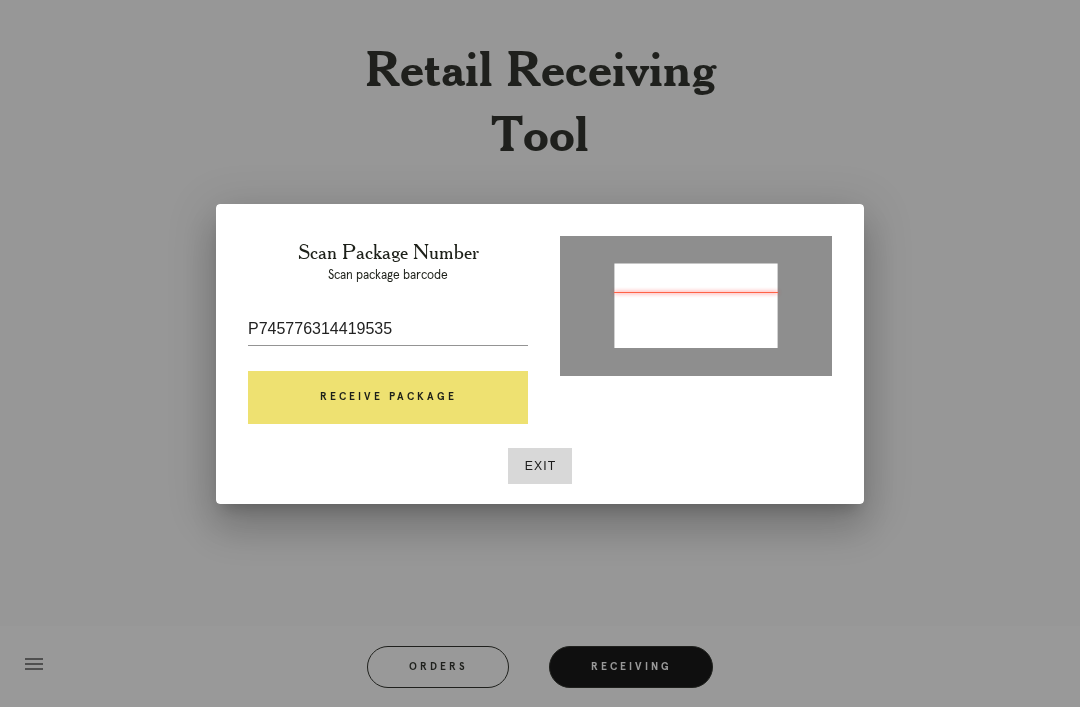 click on "Receive Package" at bounding box center (388, 398) 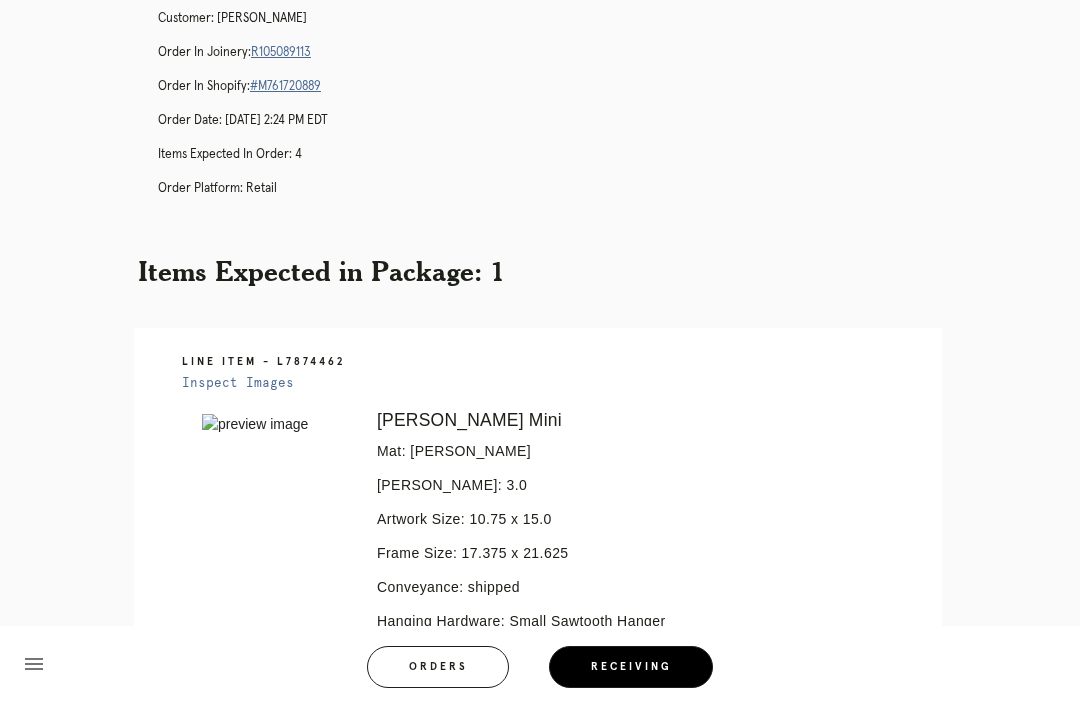 scroll, scrollTop: 0, scrollLeft: 0, axis: both 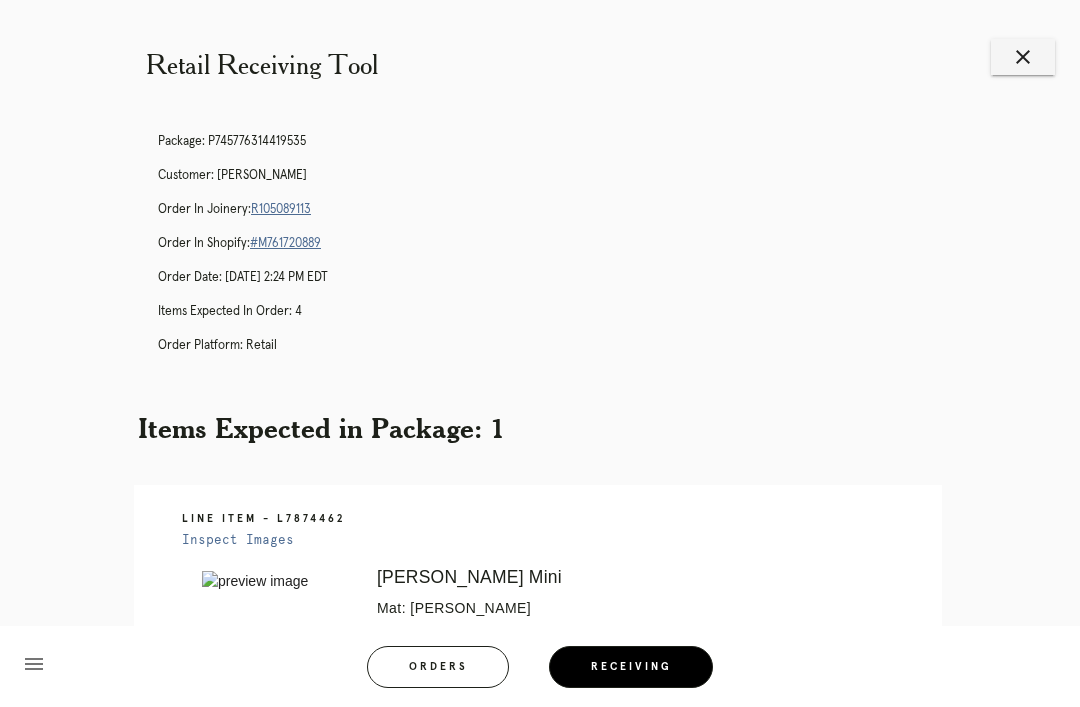 click on "R105089113" at bounding box center (281, 209) 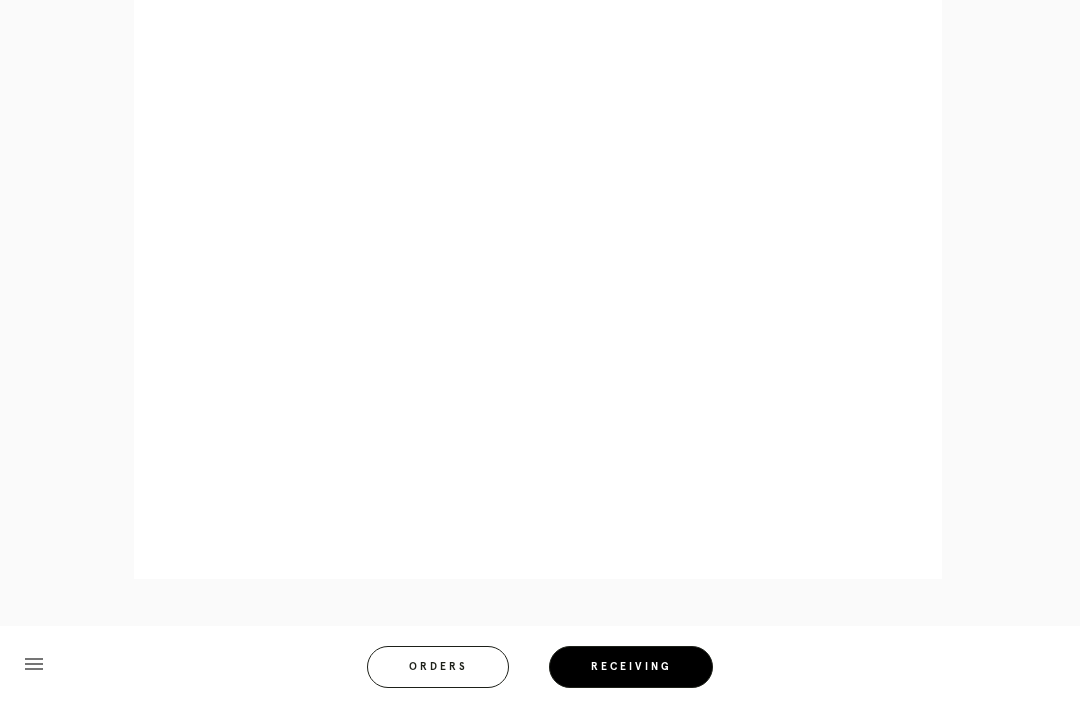 scroll, scrollTop: 858, scrollLeft: 0, axis: vertical 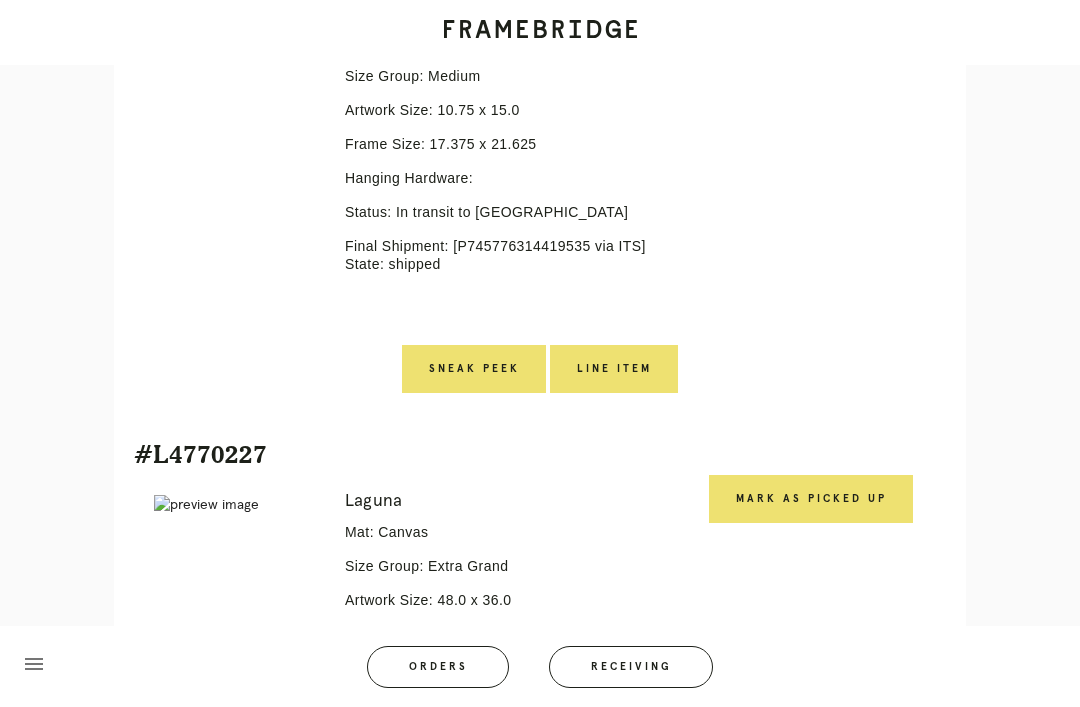 click on "Mark as Picked Up" at bounding box center (811, 499) 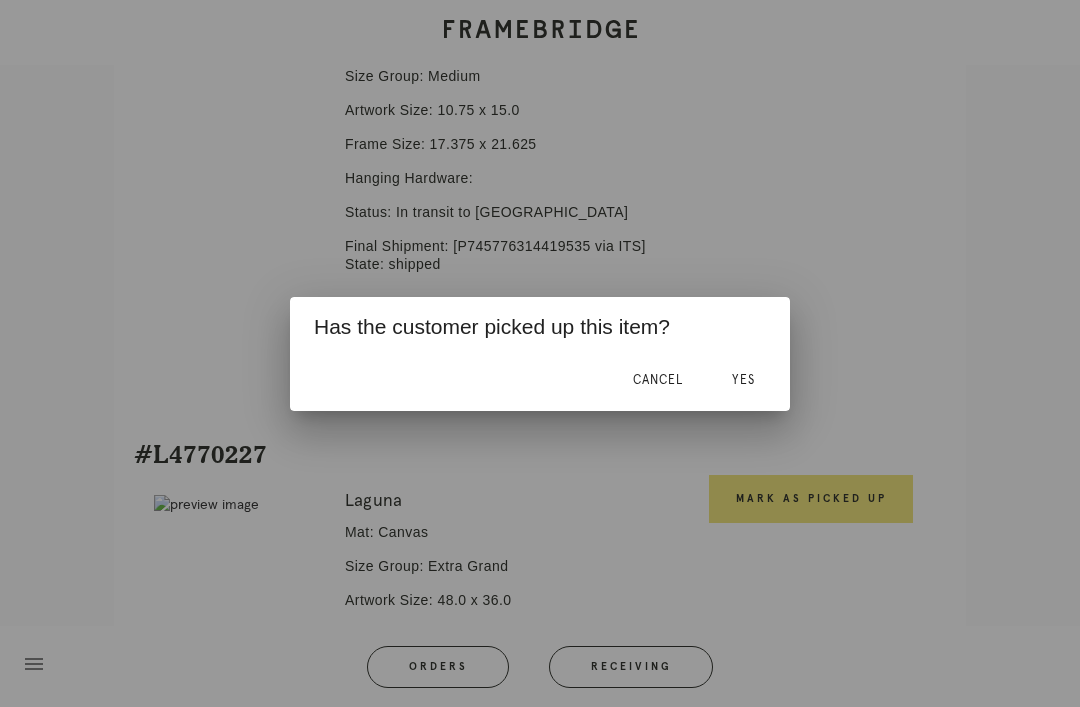 click on "Yes" at bounding box center (743, 381) 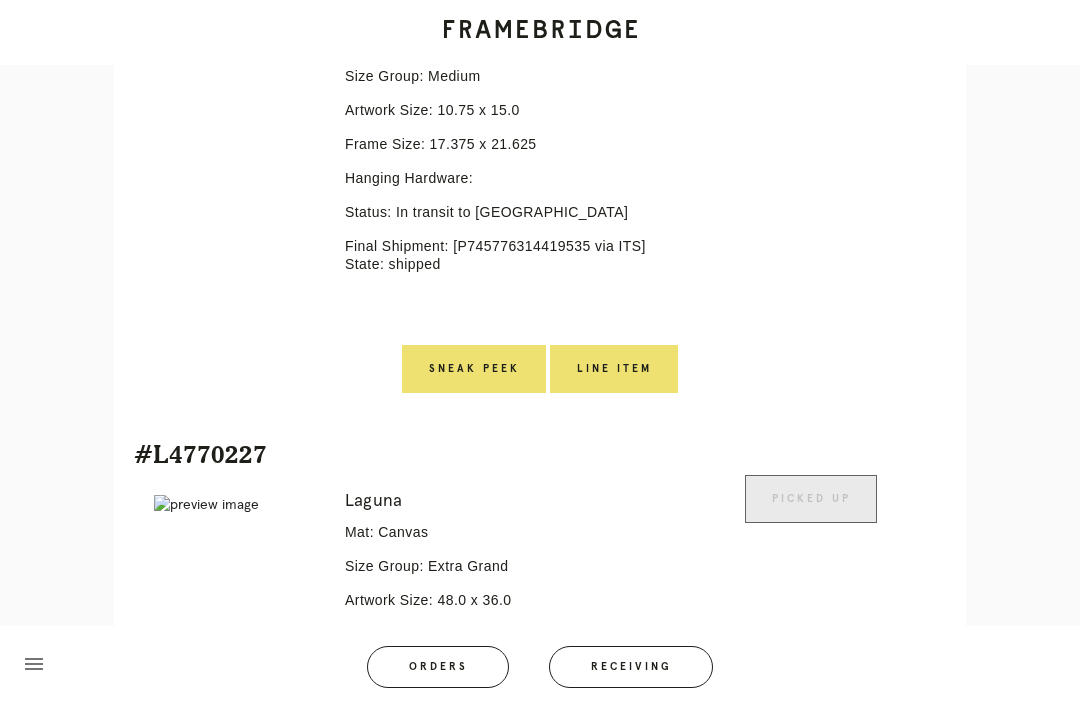 click on "#L7874462
Error retreiving frame spec #9655565
[PERSON_NAME] Mini
Mat: [PERSON_NAME]
Size Group: Medium
Artwork Size:
10.75
x
15.0
Frame Size:
17.375
x
21.625
Hanging Hardware:
Status:
In transit to [GEOGRAPHIC_DATA]
Final Shipment:
[P745776314419535 via ITS] State: shipped
Dropped off
Sneak Peek
Line Item" at bounding box center (540, 168) 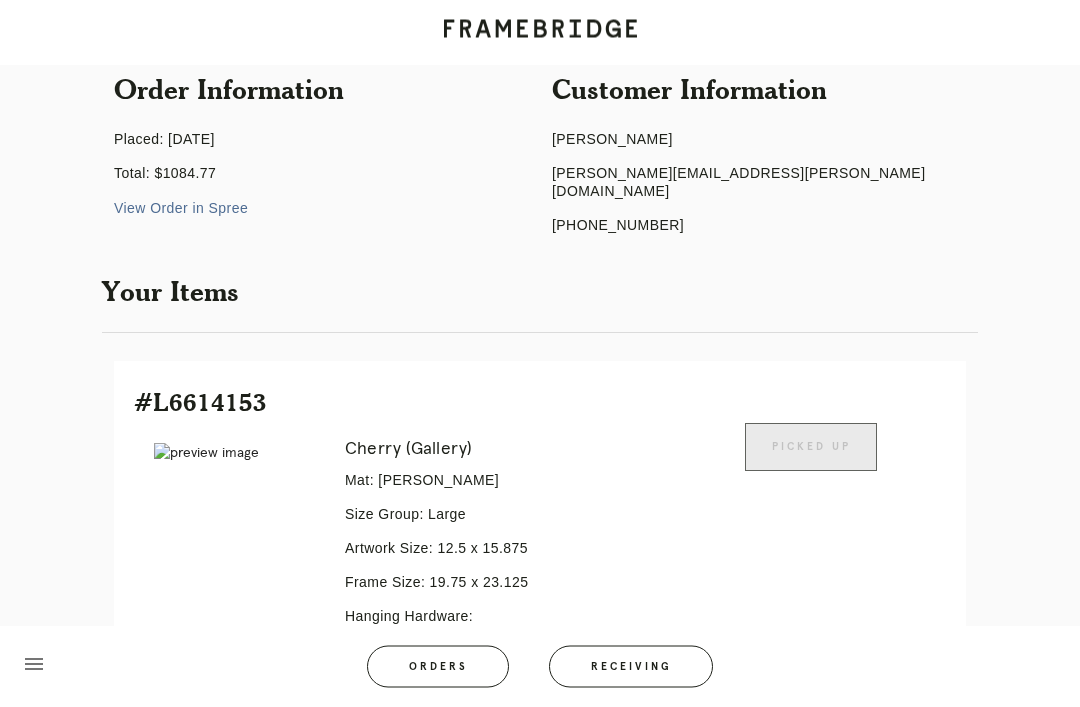 scroll, scrollTop: 190, scrollLeft: 0, axis: vertical 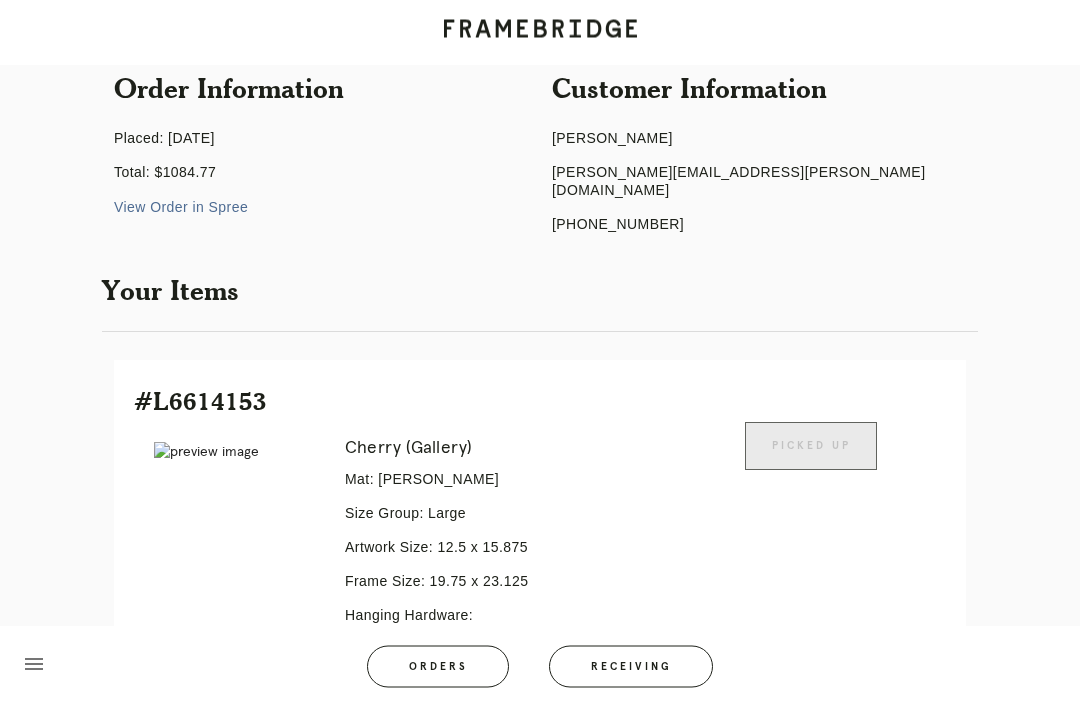 click on "Order #R105089113
Check
.a {
fill: #1d2019;
}
complete
Order Information
Placed: [DATE]
Total: $1084.77
View Order in Spree
Customer Information
[PERSON_NAME]
[PERSON_NAME][EMAIL_ADDRESS][PERSON_NAME][DOMAIN_NAME]
[PHONE_NUMBER]
Your Items     #L6614153
Error retreiving frame spec #9655570
Cherry (Gallery)
Mat: [PERSON_NAME]
Size Group: Large
Artwork Size:
12.5
x
15.875
Frame Size:
19.75
x
23.125
Hanging Hardware:
Status:
Picked Up from [GEOGRAPHIC_DATA]
Final Shipment:
[P662347980918886 via ITS] State: shipped
Picked Up
Dropped off
Sneak Peek
Line Item
Create Return" at bounding box center (540, 1195) 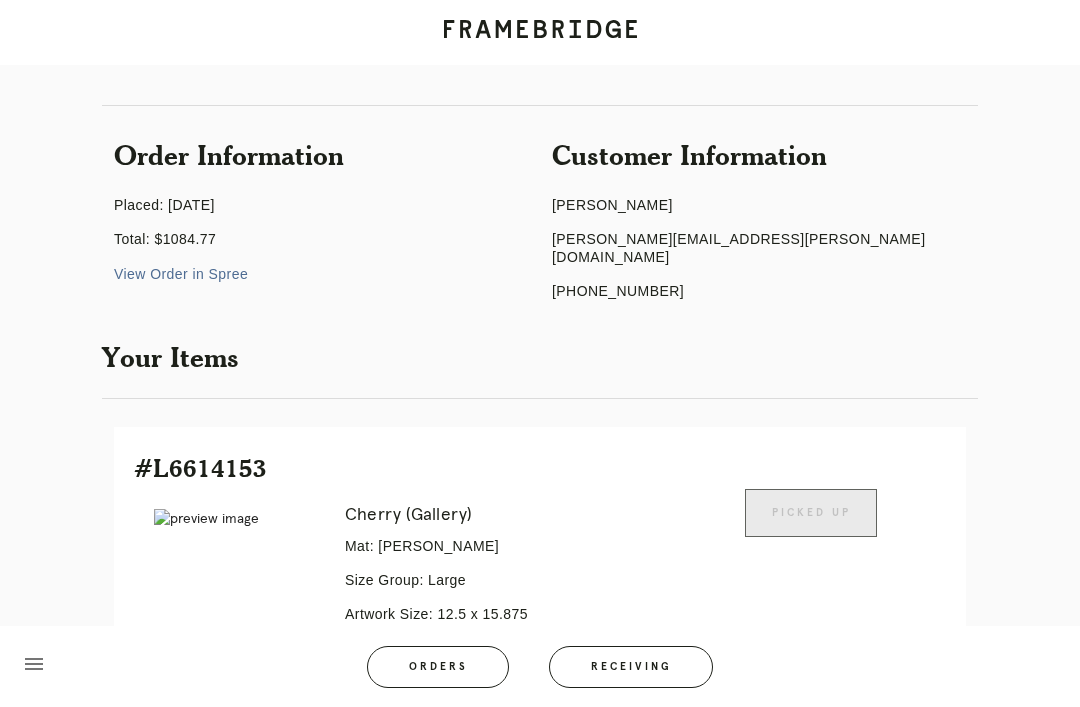 scroll, scrollTop: 0, scrollLeft: 0, axis: both 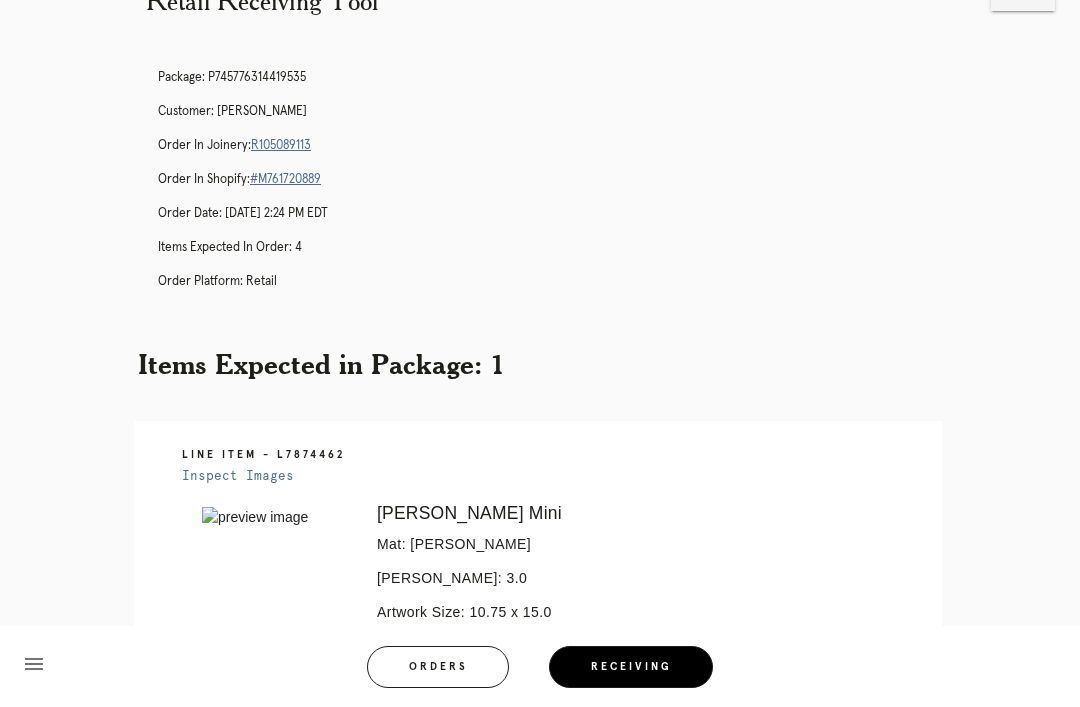 click on "Orders" at bounding box center [438, 667] 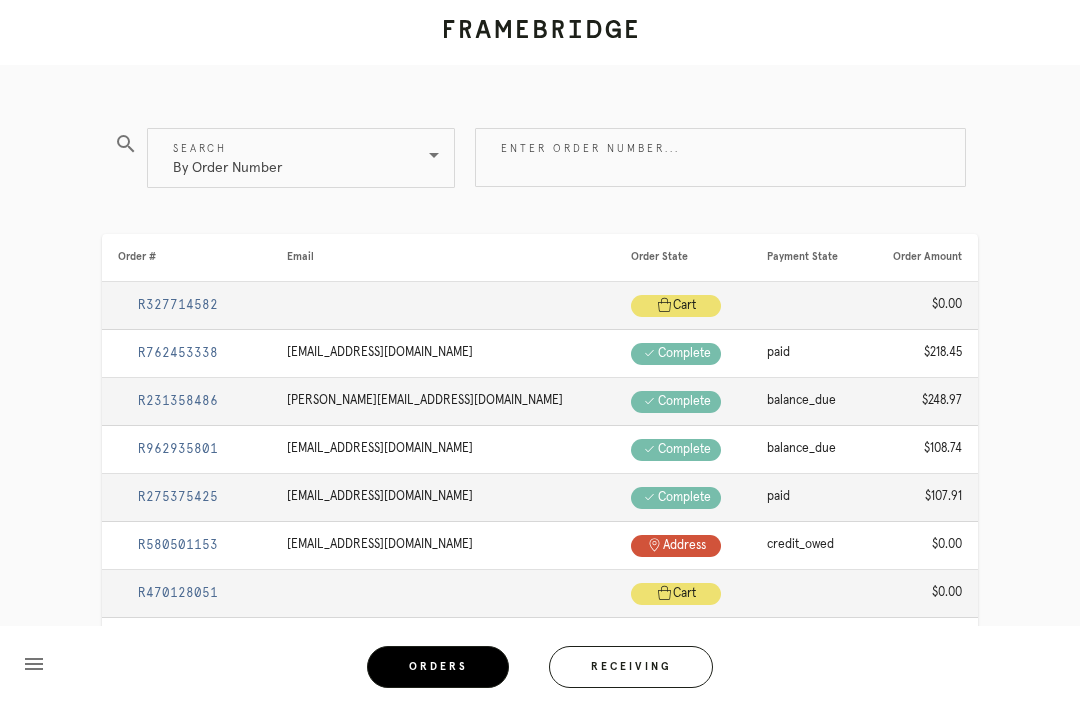 click on "menu
Orders
Receiving
Logged in as:   katie.fernandez@framebridge.com   New Canaan
Logout" at bounding box center [540, 673] 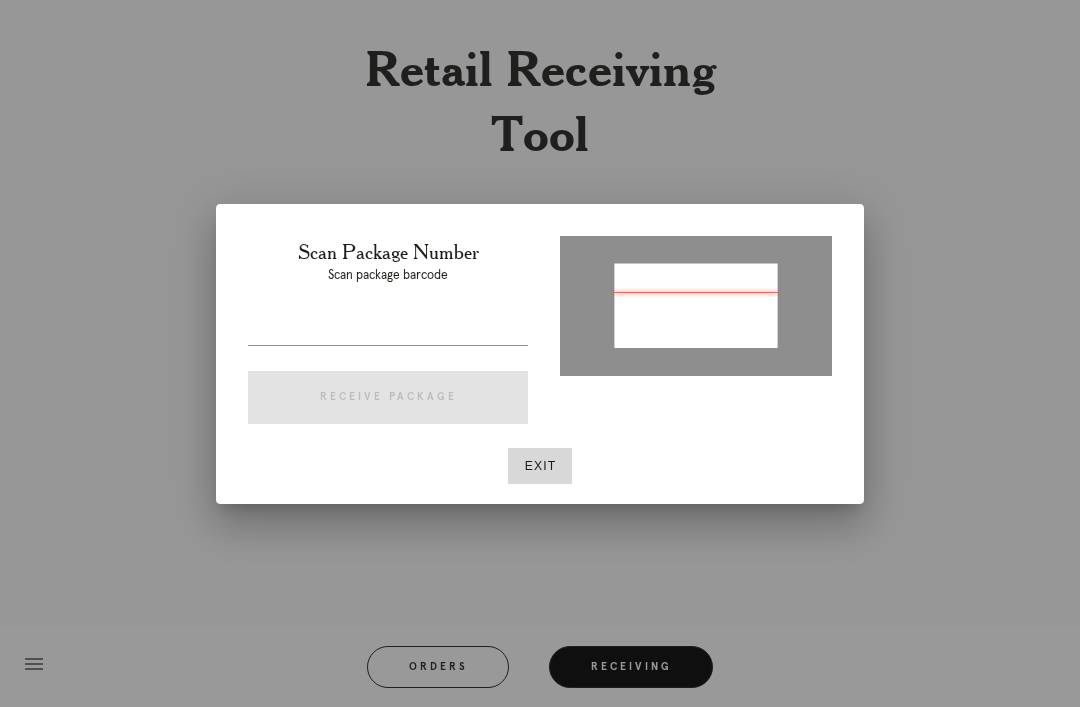 click at bounding box center [696, 304] 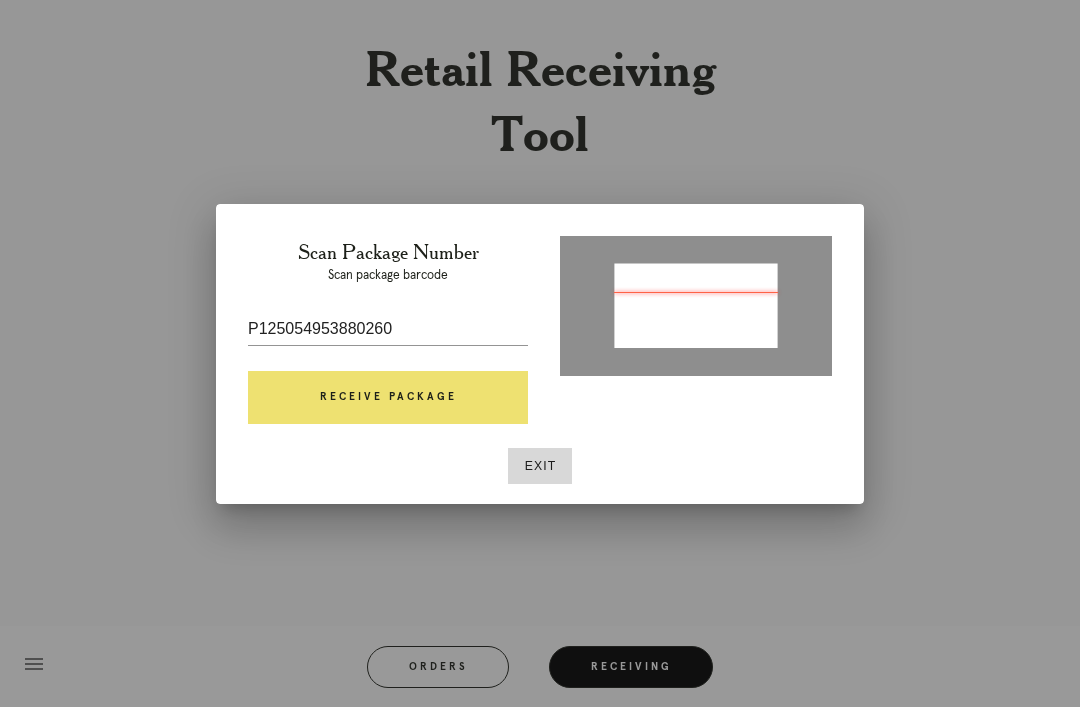 click on "Receive Package" at bounding box center [388, 398] 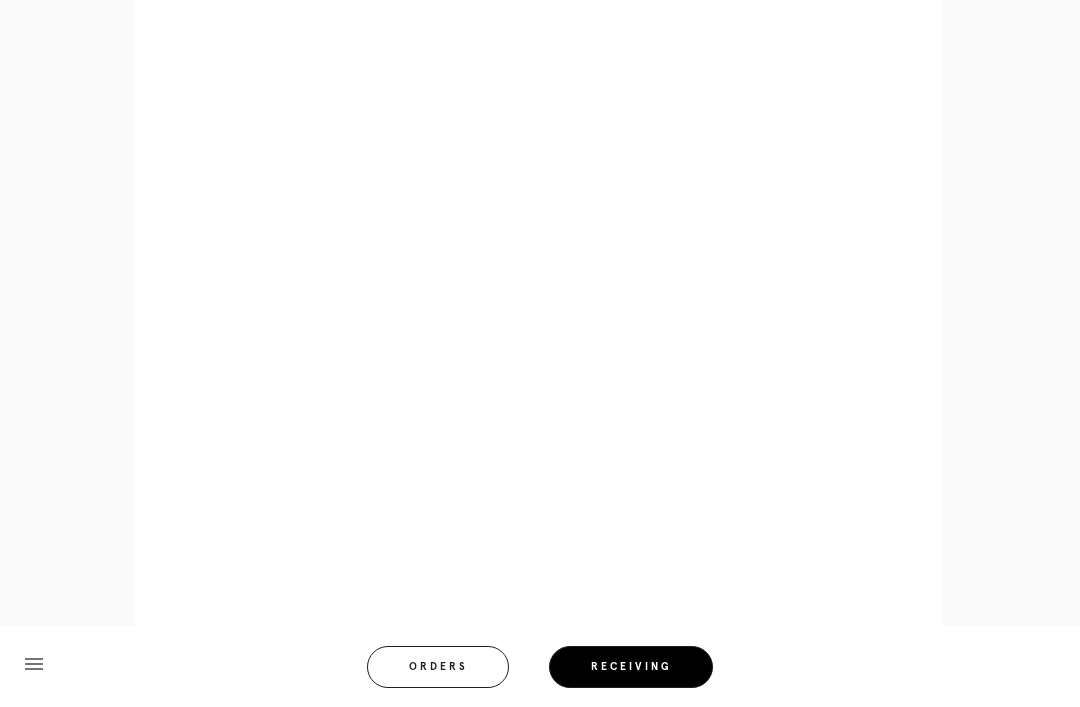 scroll, scrollTop: 1068, scrollLeft: 0, axis: vertical 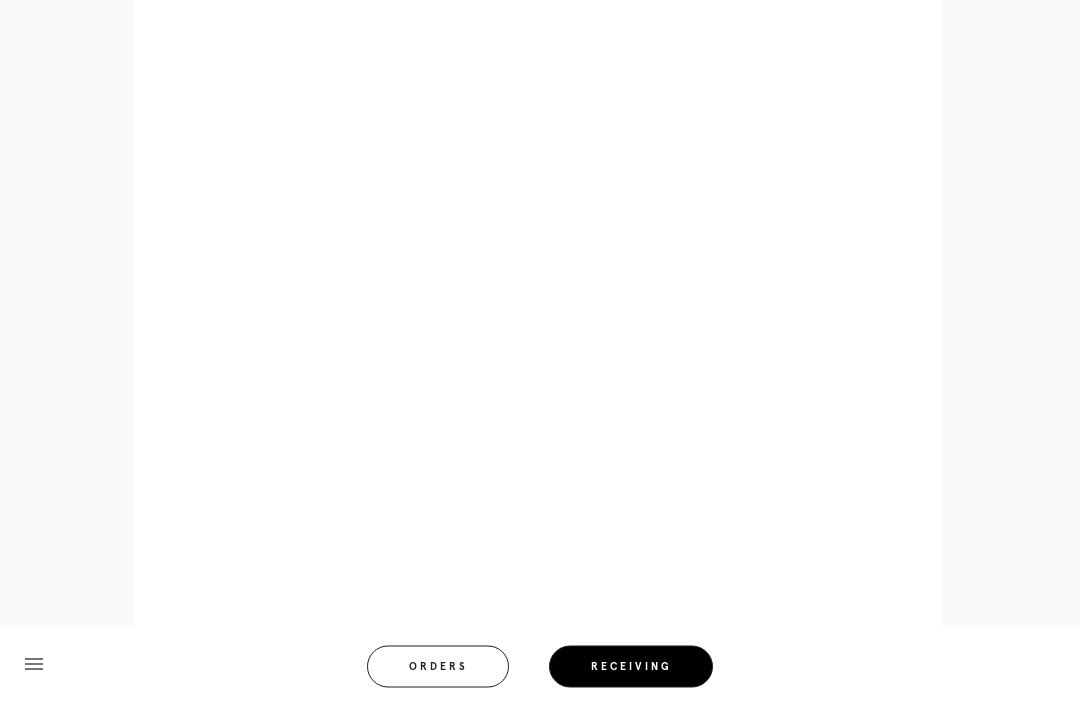click on "menu
Orders
Receiving" at bounding box center [540, 666] 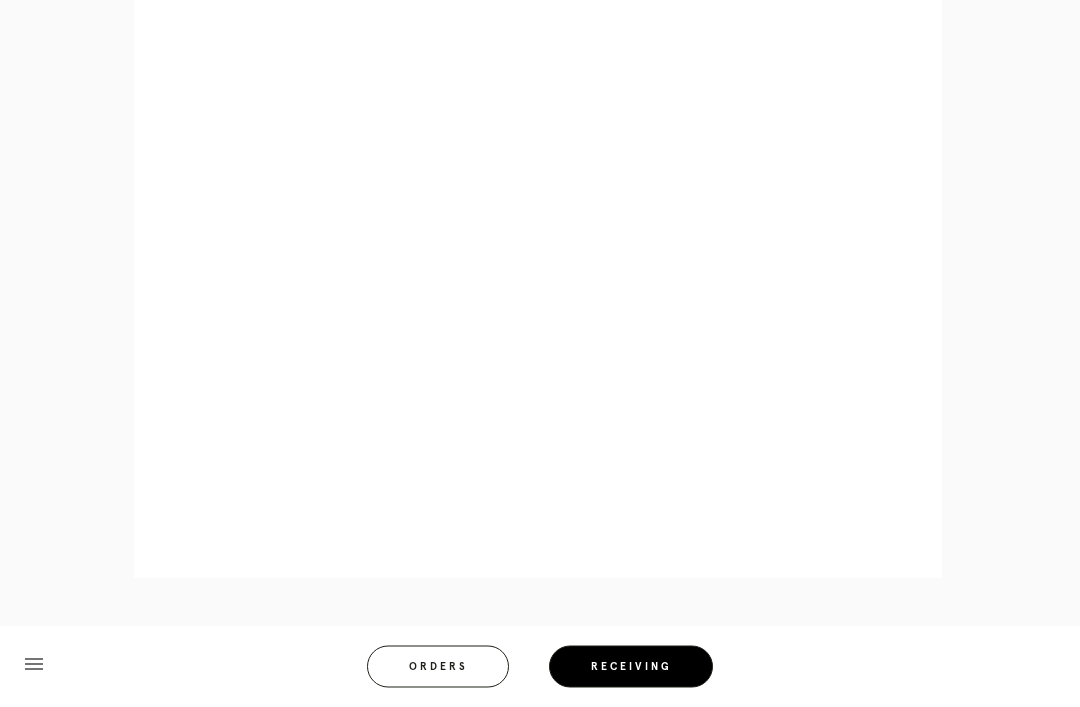scroll, scrollTop: 858, scrollLeft: 0, axis: vertical 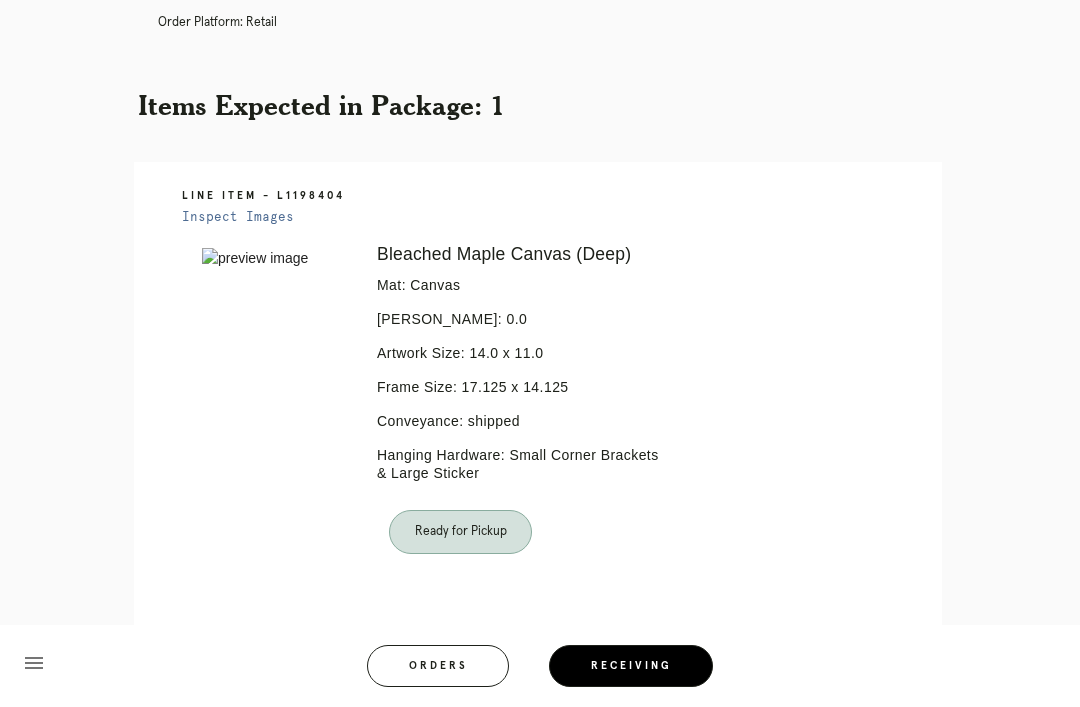 click on "Orders" at bounding box center [438, 667] 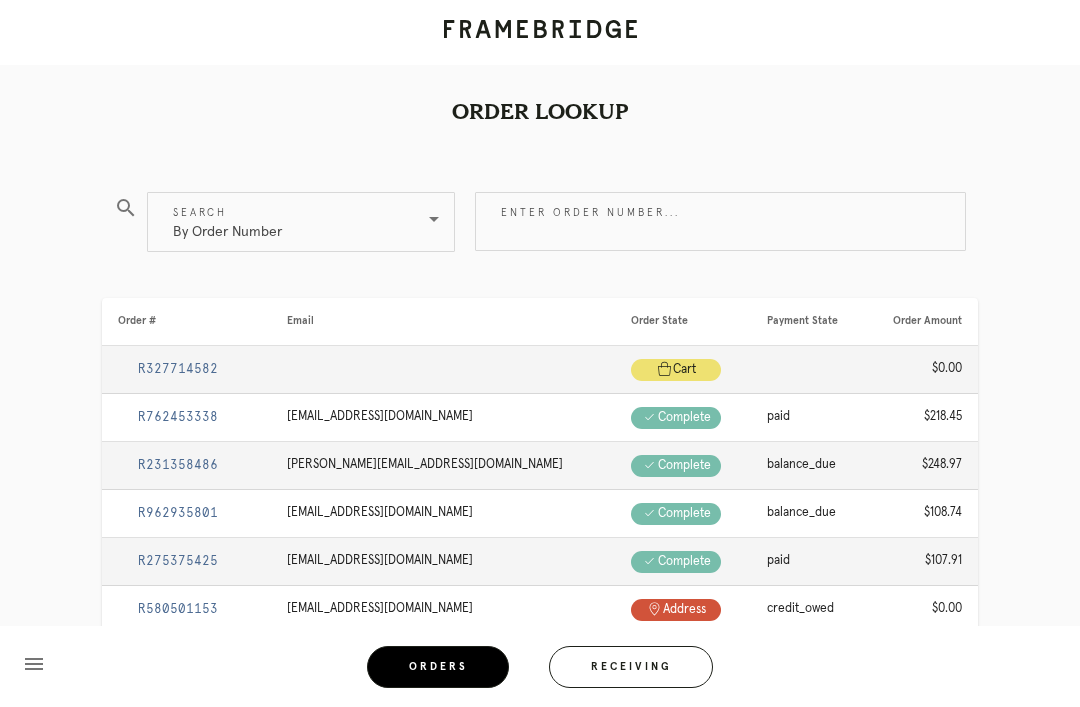 click on "Receiving" at bounding box center (631, 667) 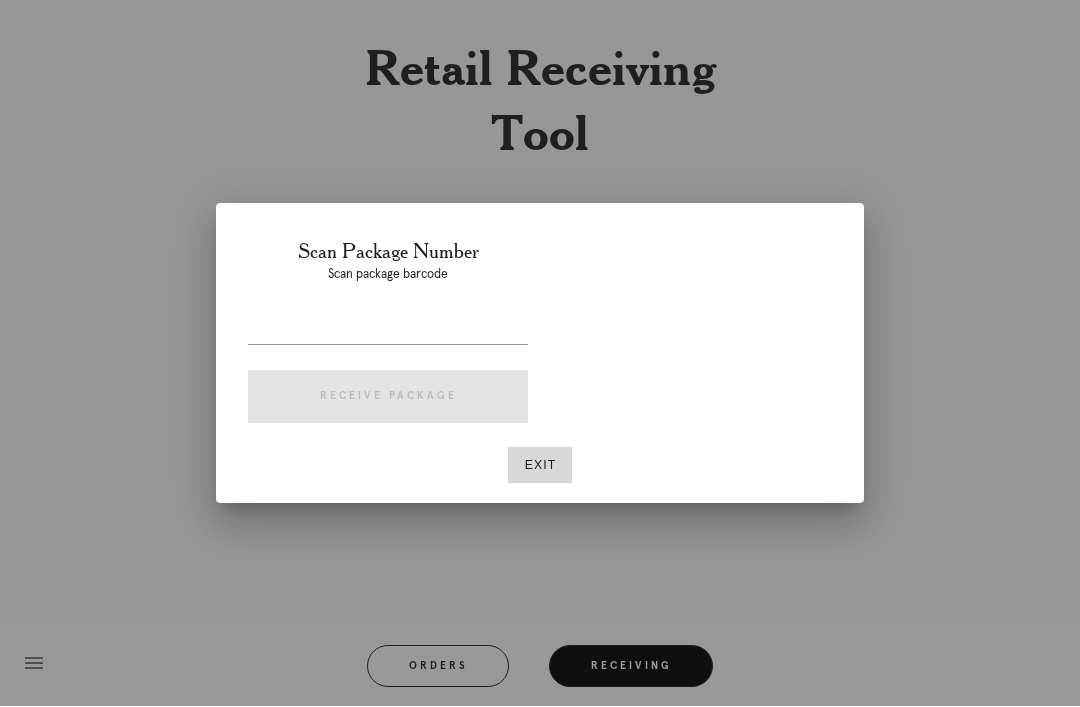scroll, scrollTop: 64, scrollLeft: 0, axis: vertical 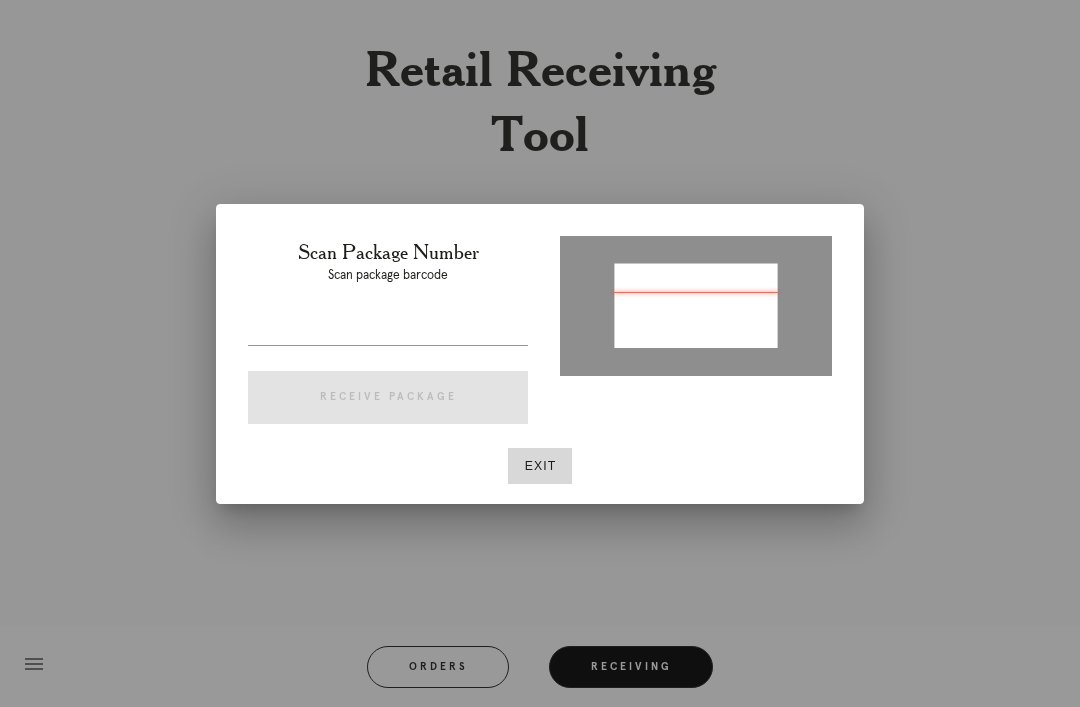 type on "P818821639365430" 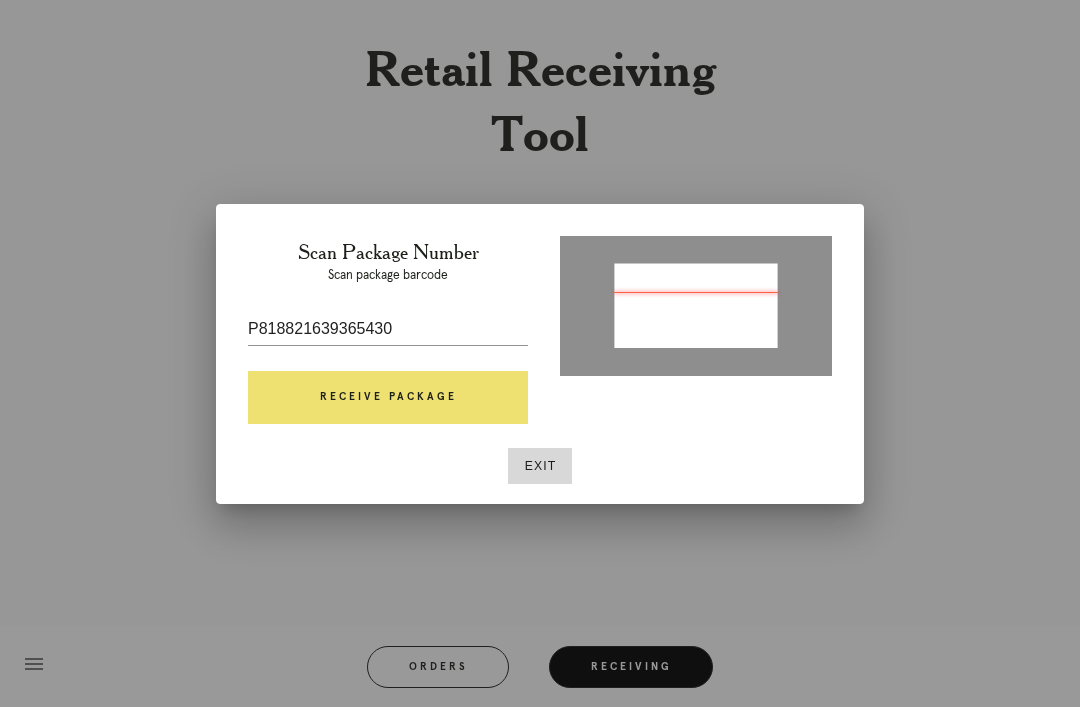click at bounding box center [696, 307] 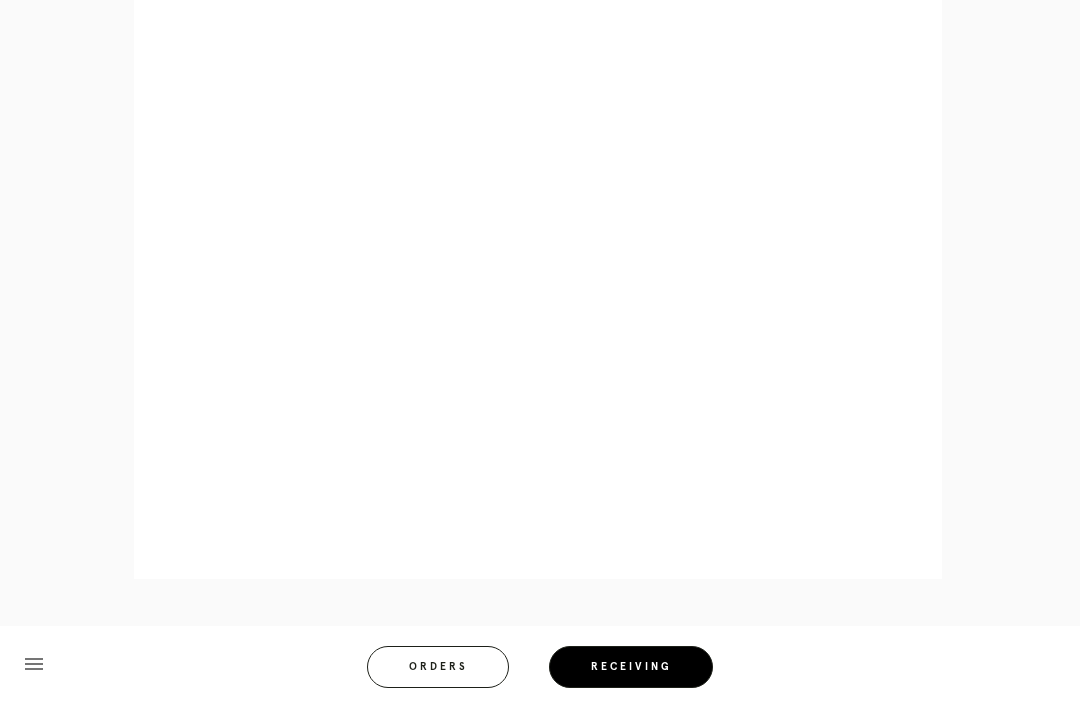 scroll, scrollTop: 892, scrollLeft: 0, axis: vertical 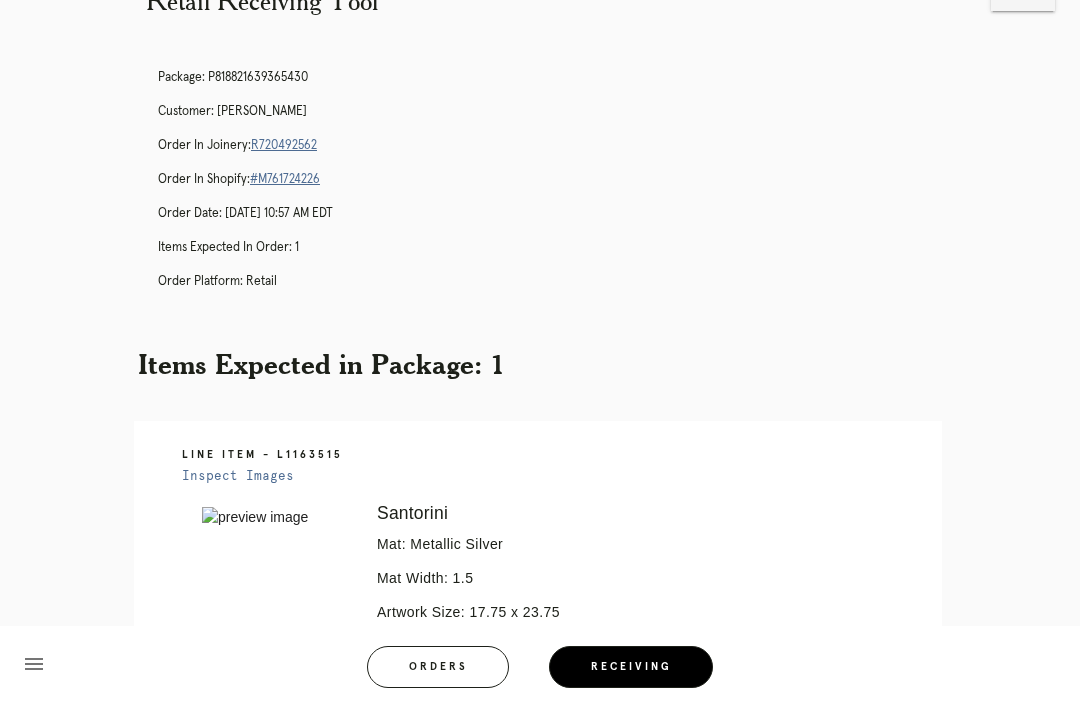click on "Orders" at bounding box center [438, 667] 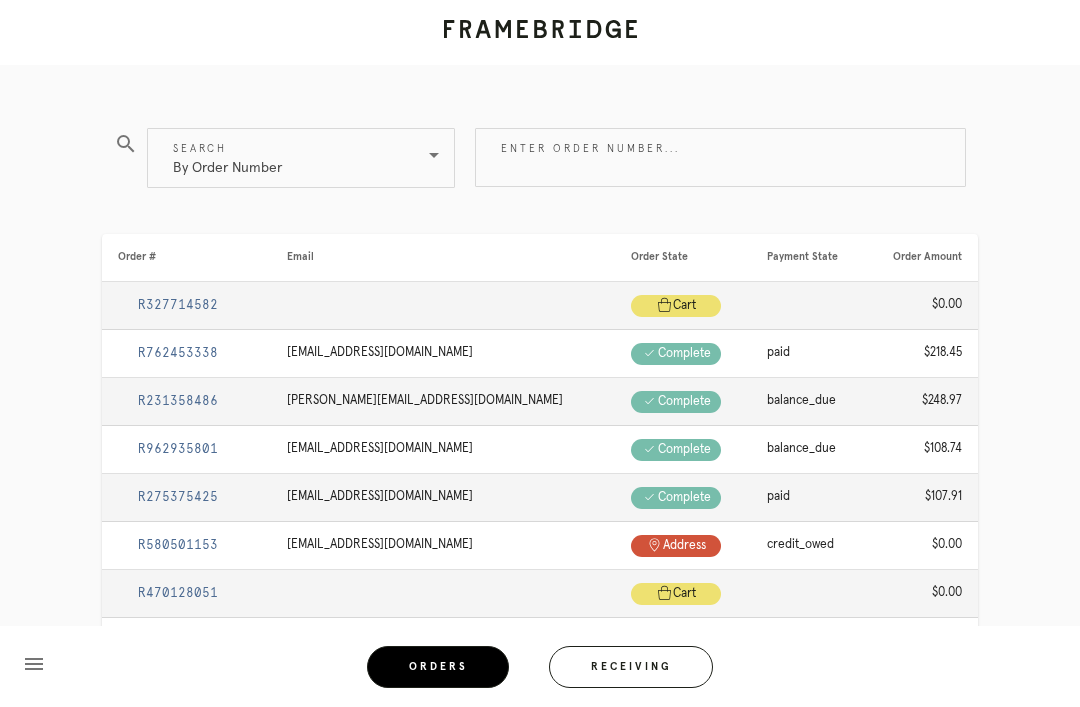 click on "Receiving" at bounding box center [631, 667] 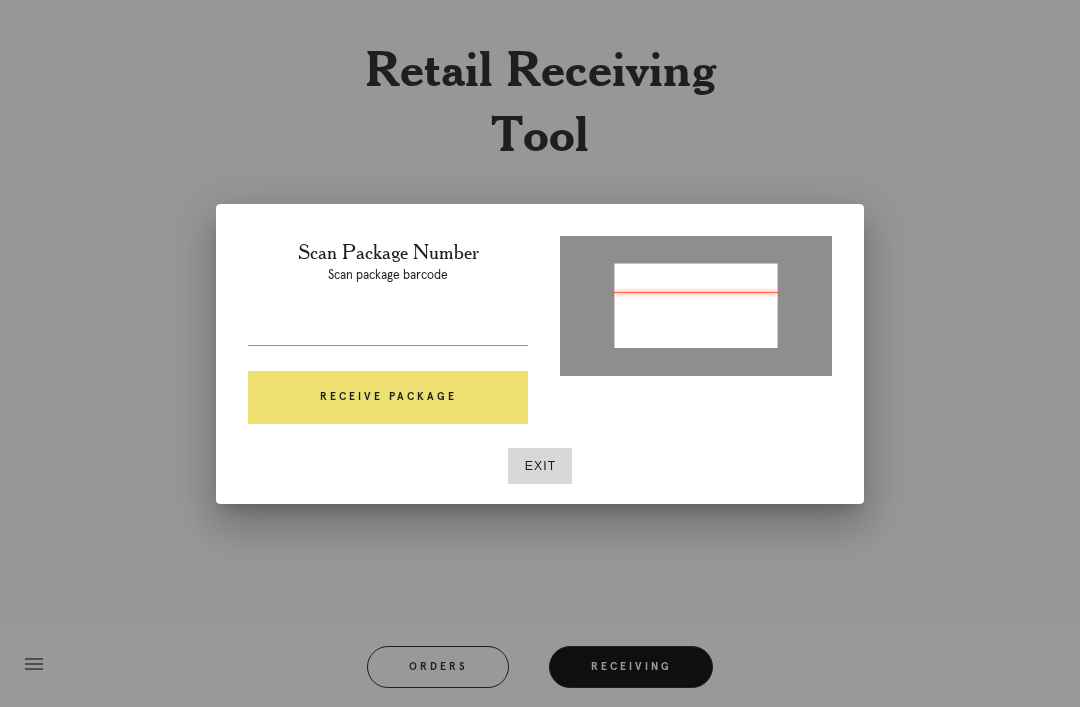 type on "P538788676798627" 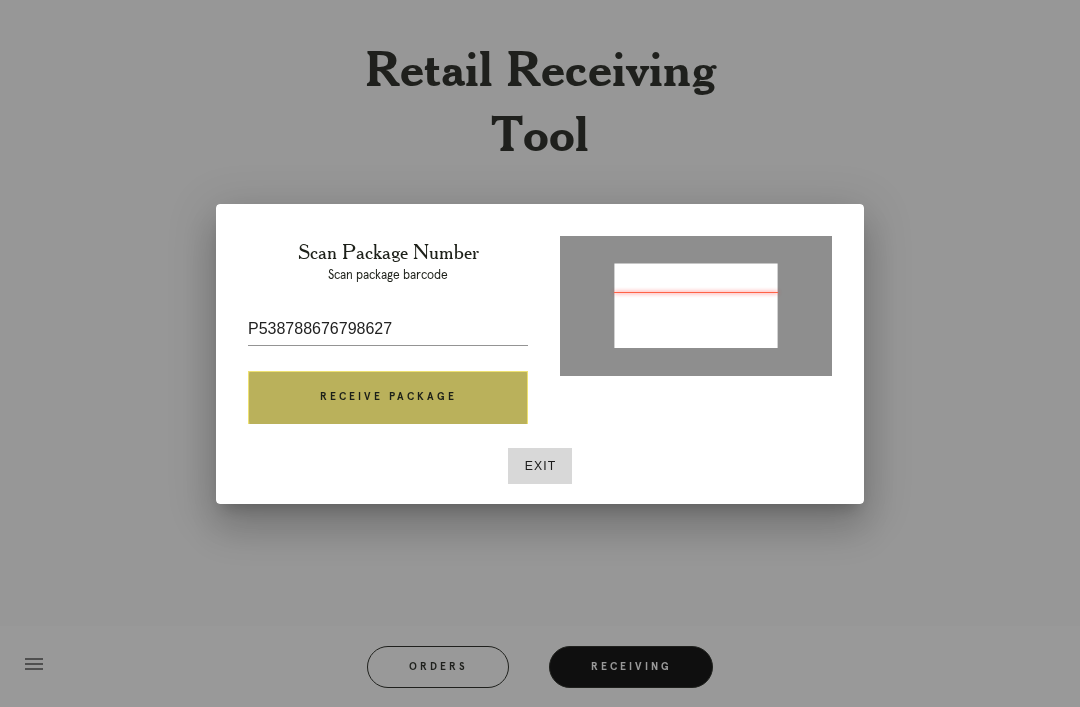 click on "Receive Package" at bounding box center (388, 398) 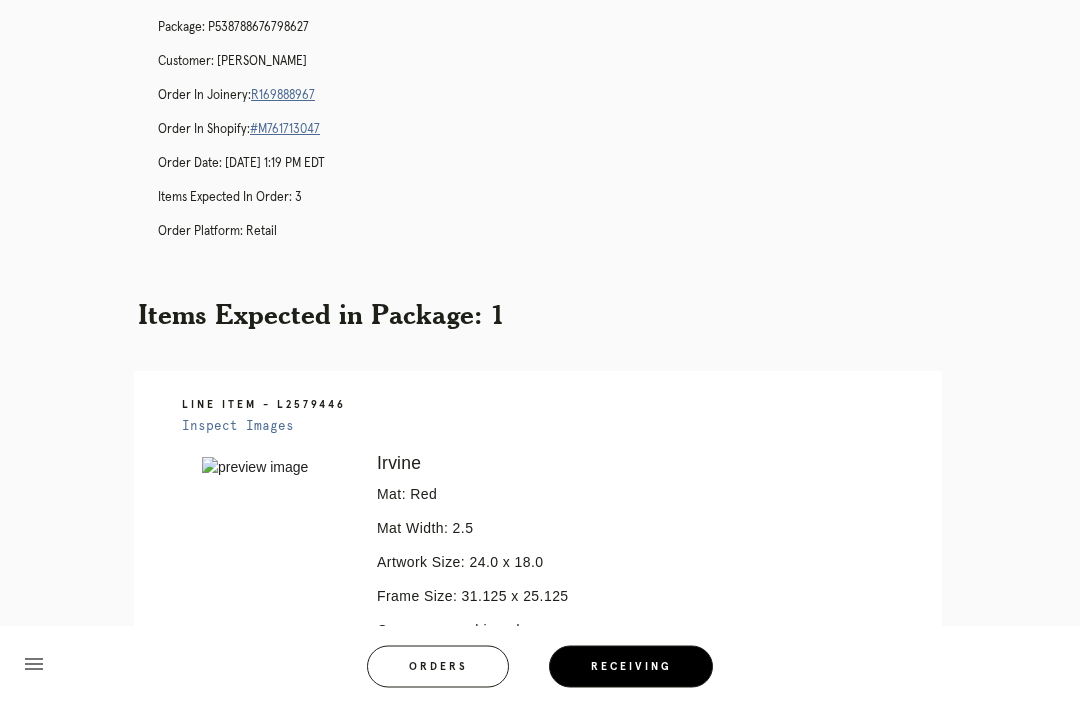 scroll, scrollTop: 0, scrollLeft: 0, axis: both 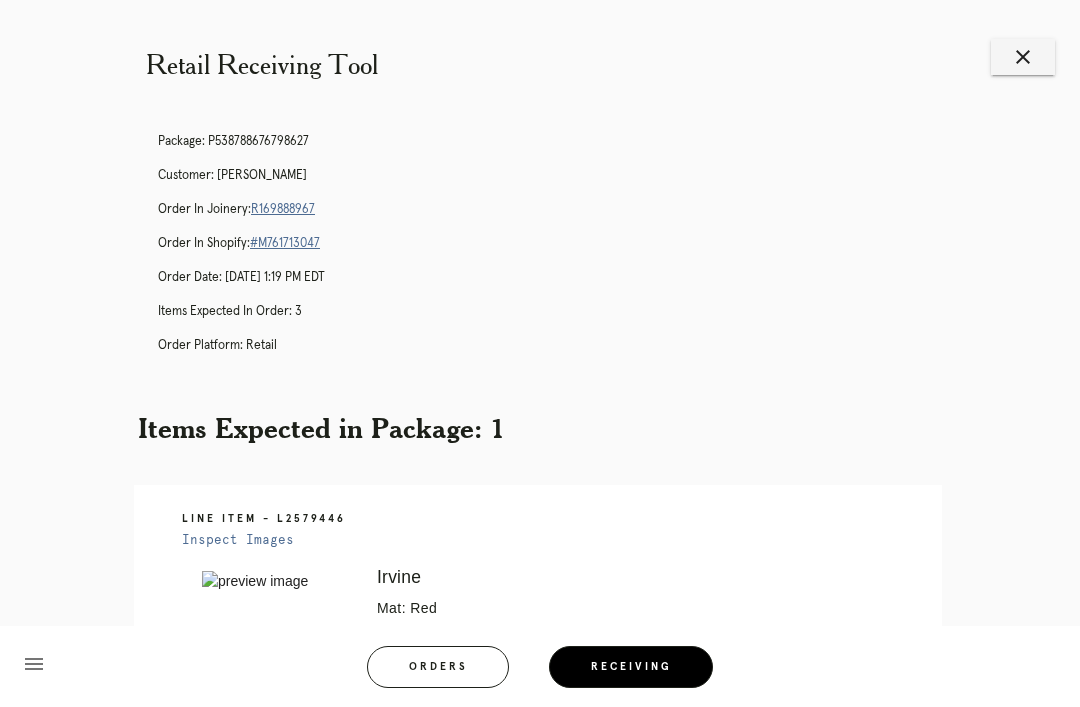click on "R169888967" at bounding box center [283, 209] 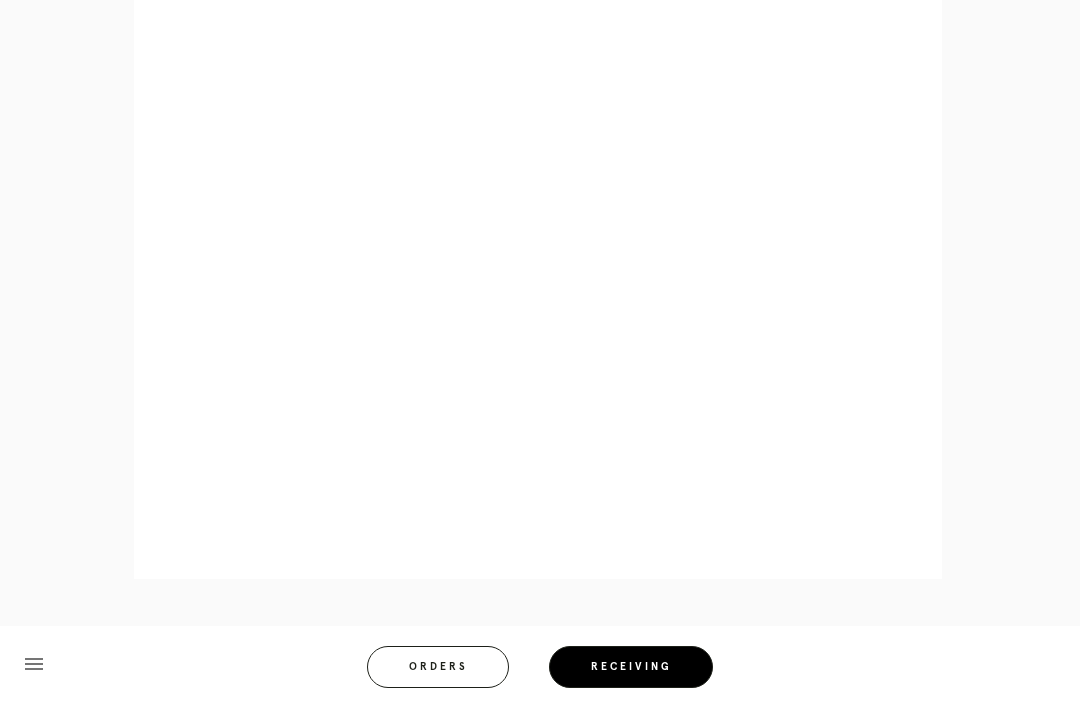 scroll, scrollTop: 1030, scrollLeft: 0, axis: vertical 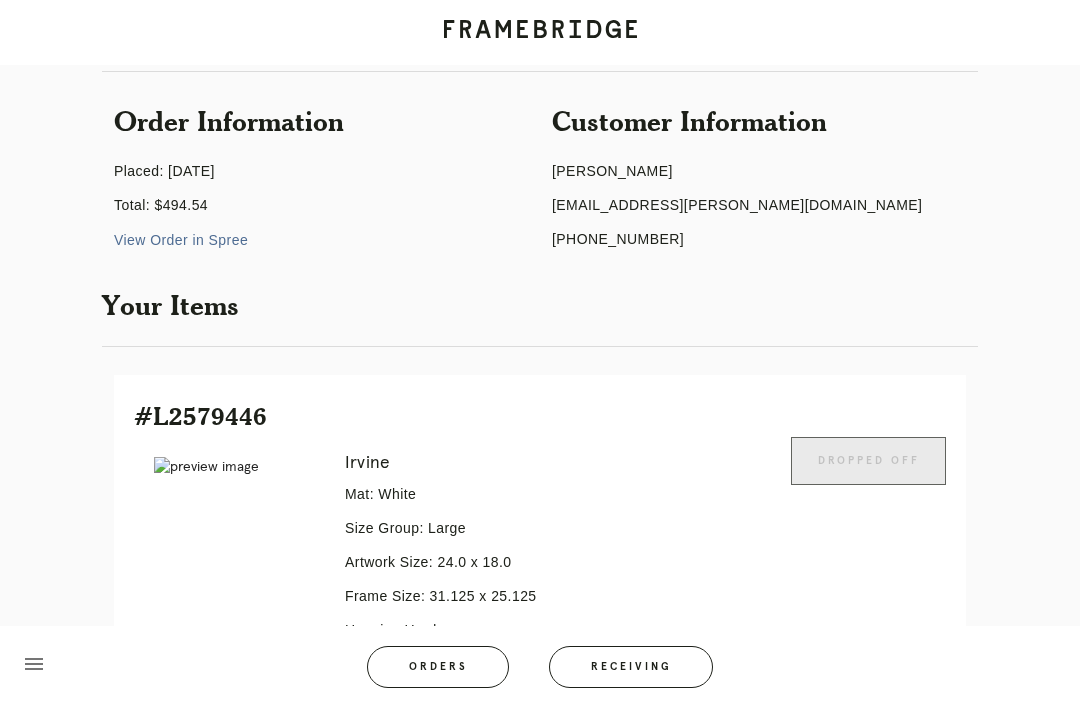 click on "View Order in Spree" at bounding box center (181, 240) 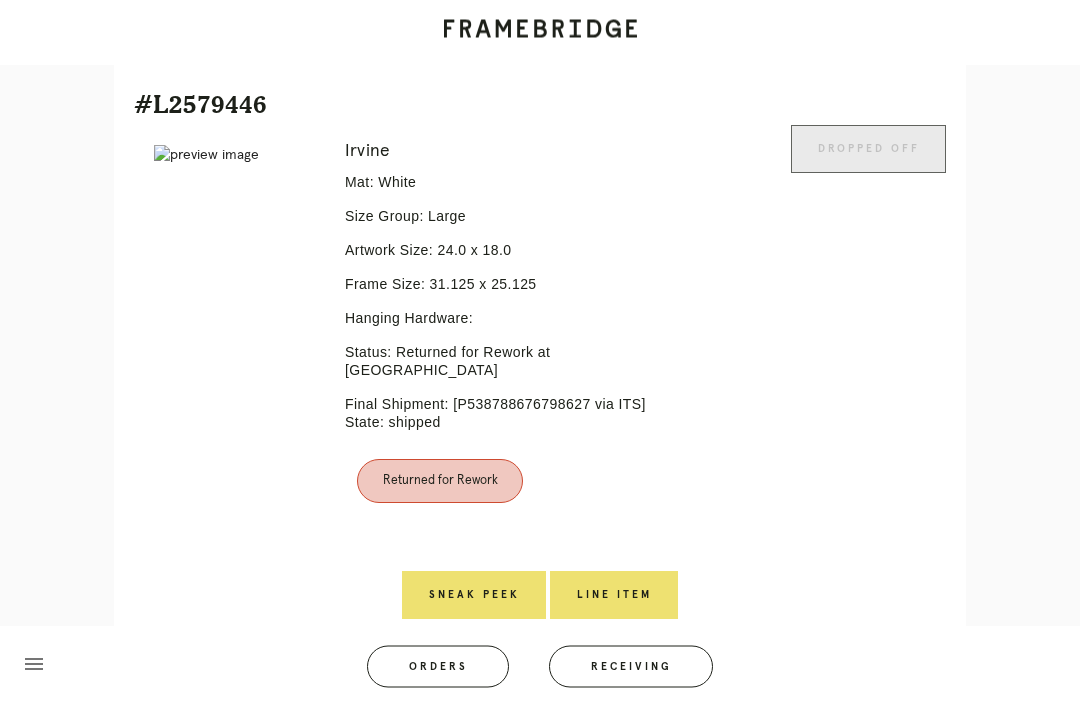 click on "Sneak Peek" at bounding box center (474, 596) 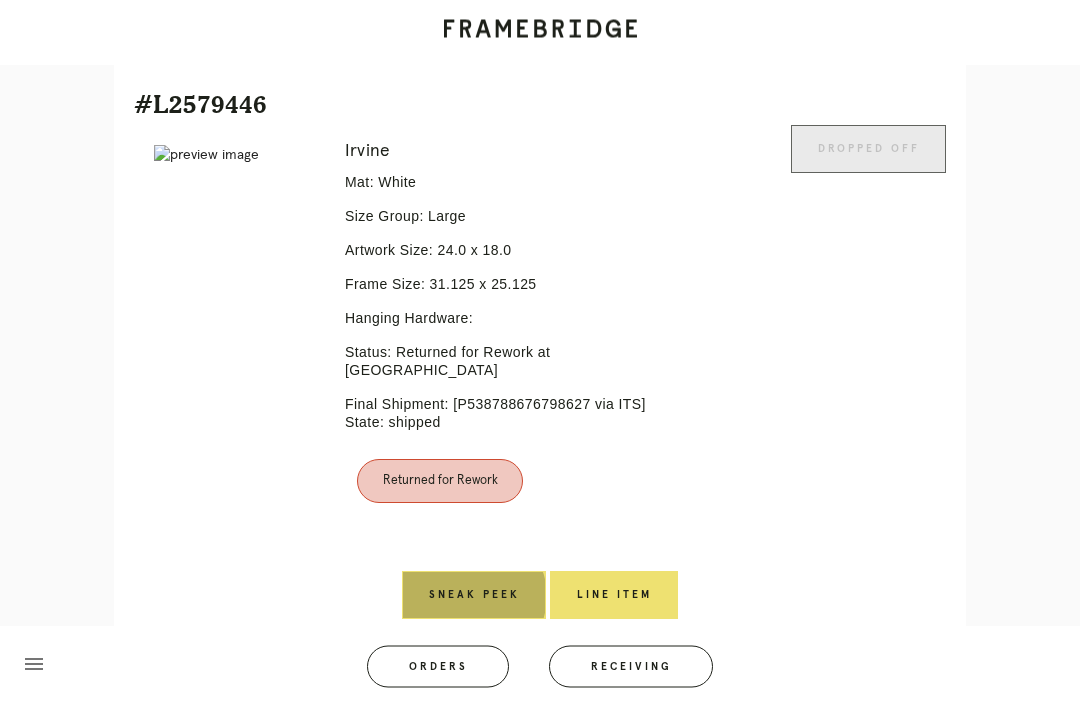 scroll, scrollTop: 470, scrollLeft: 0, axis: vertical 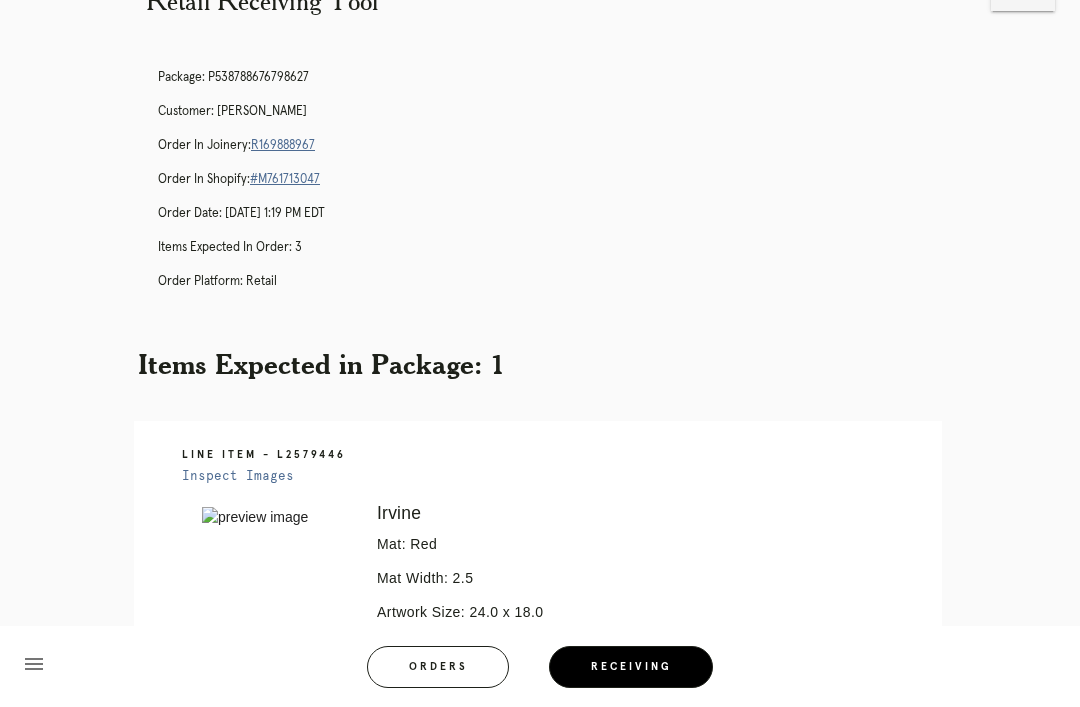 click on "Orders" at bounding box center [438, 667] 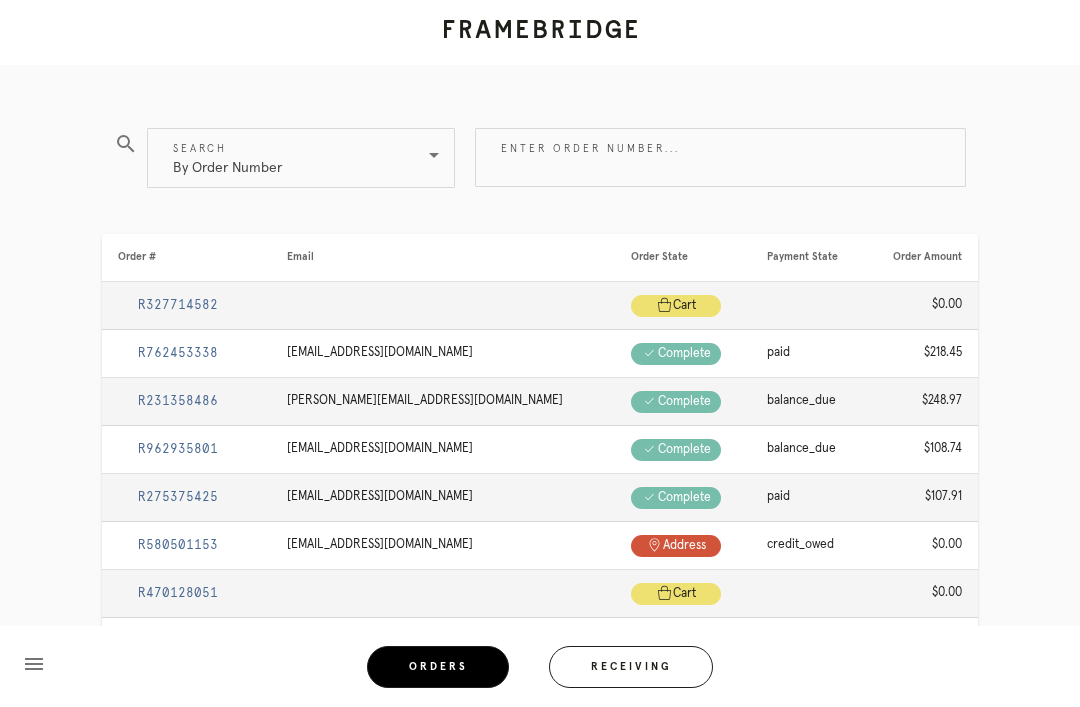 click on "Receiving" at bounding box center [631, 667] 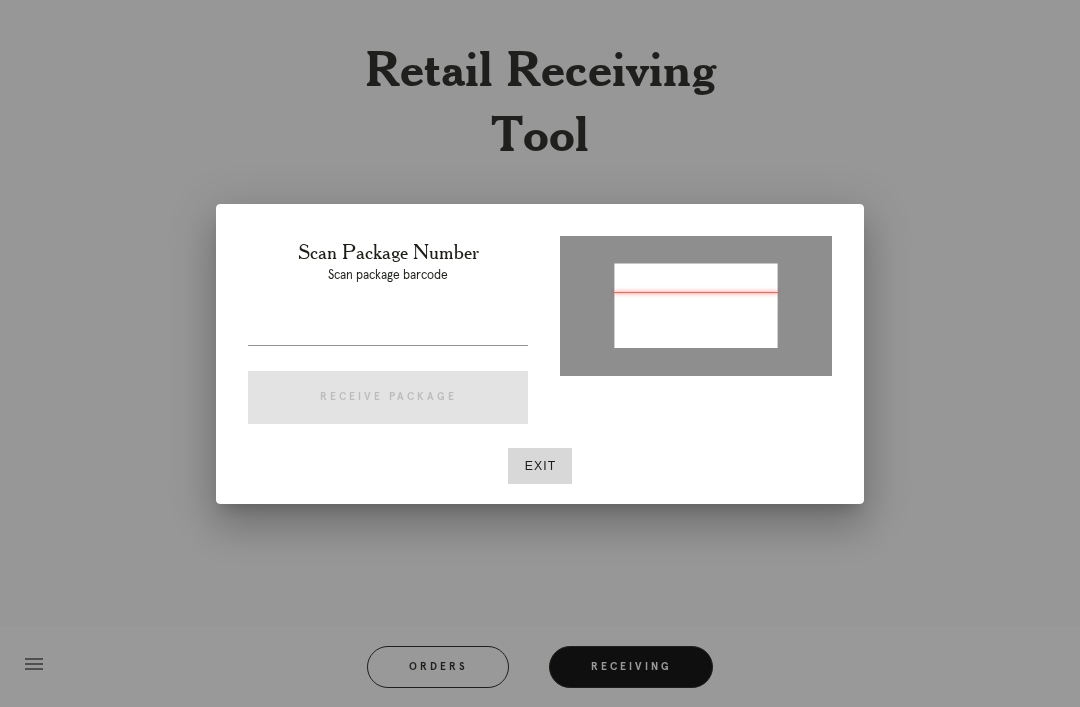 type on "P575617393955632" 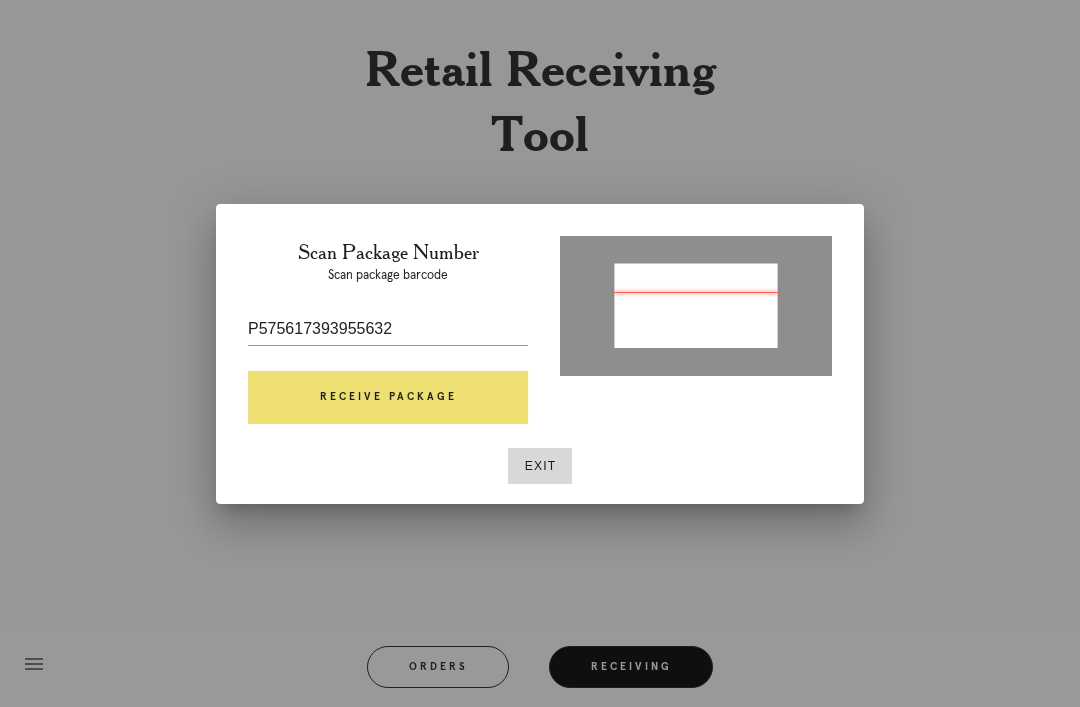 click on "Receive Package" at bounding box center [388, 398] 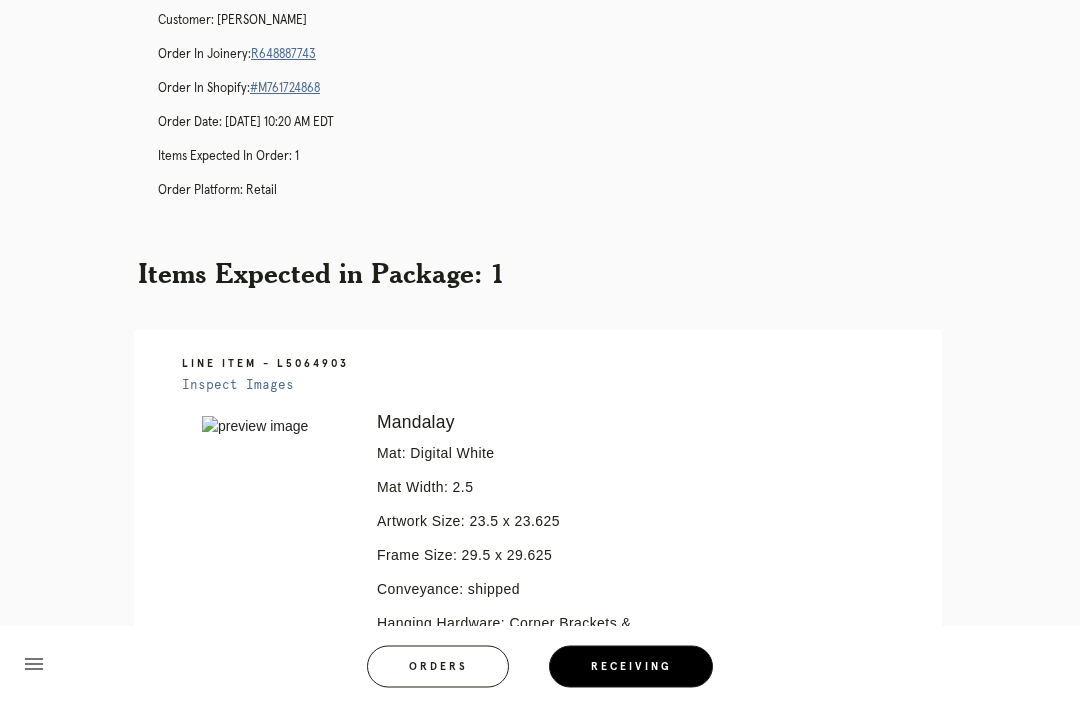 scroll, scrollTop: 200, scrollLeft: 0, axis: vertical 